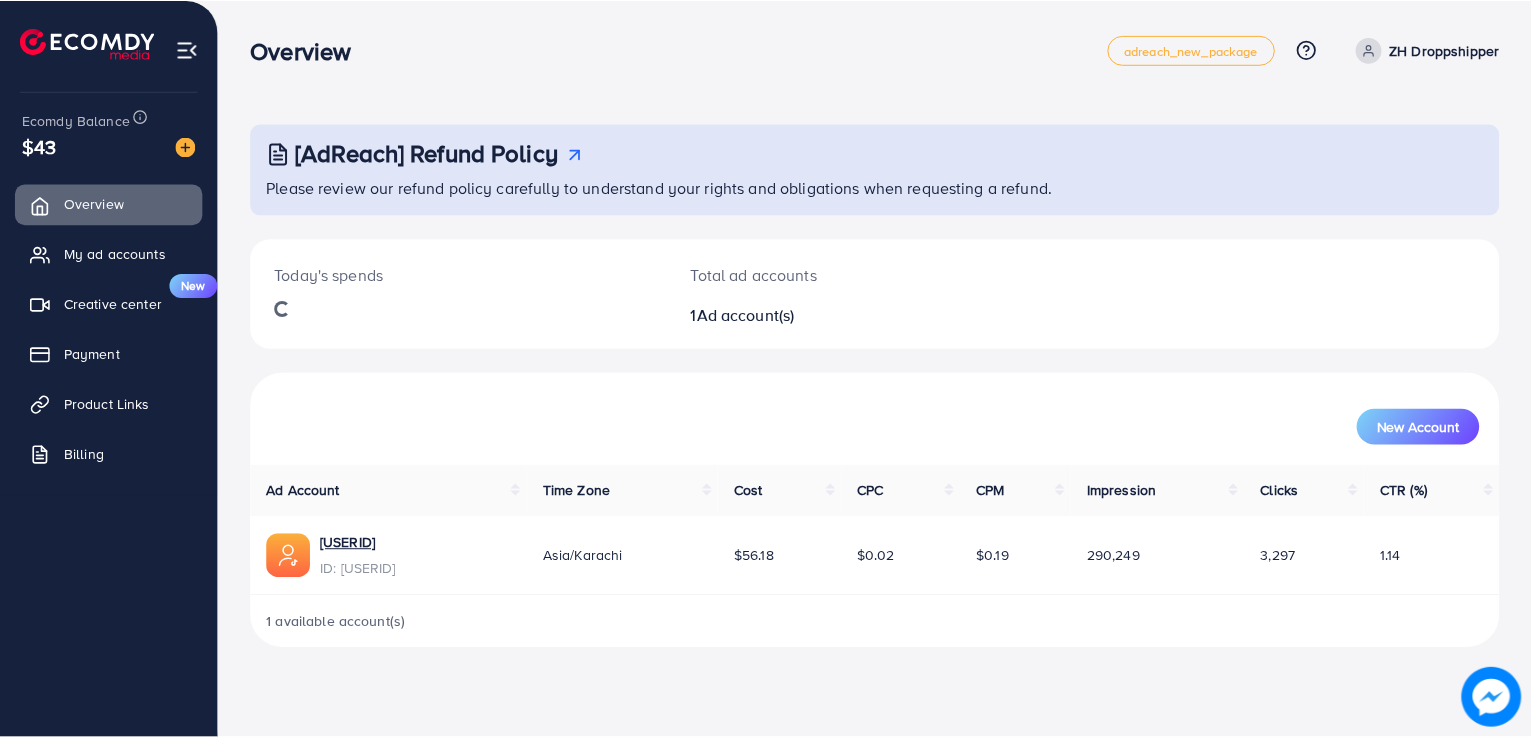 scroll, scrollTop: 0, scrollLeft: 0, axis: both 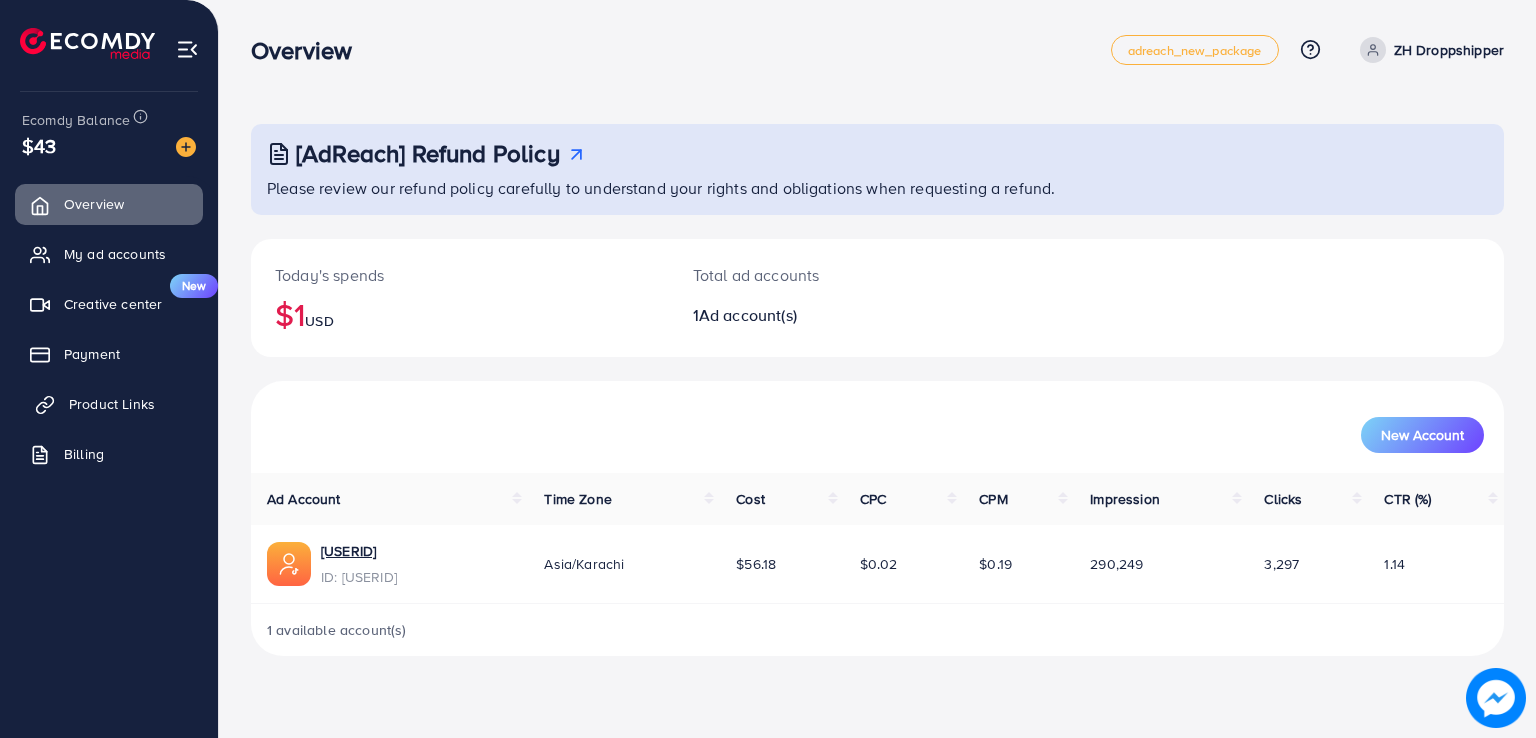 click on "Product Links" at bounding box center (112, 404) 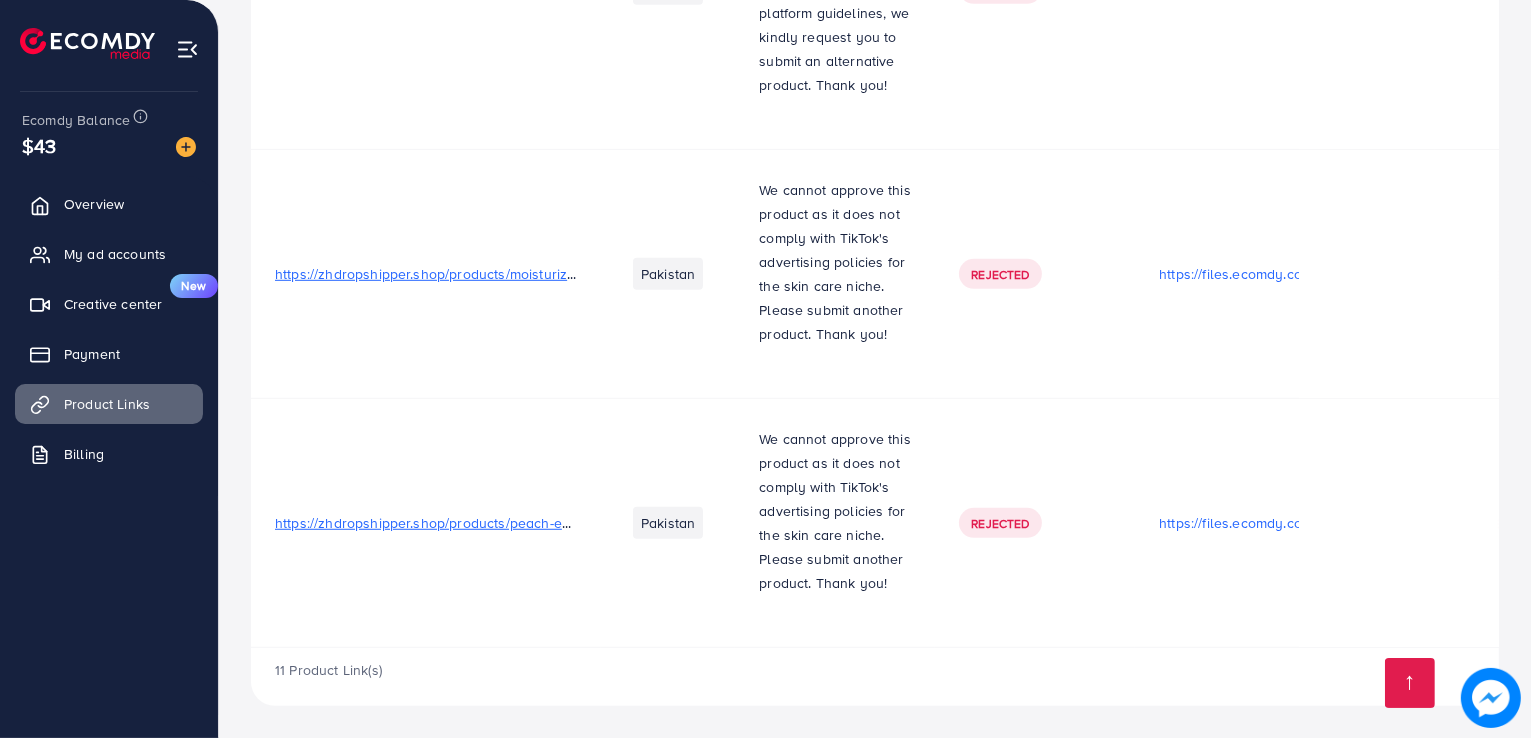 scroll, scrollTop: 1402, scrollLeft: 0, axis: vertical 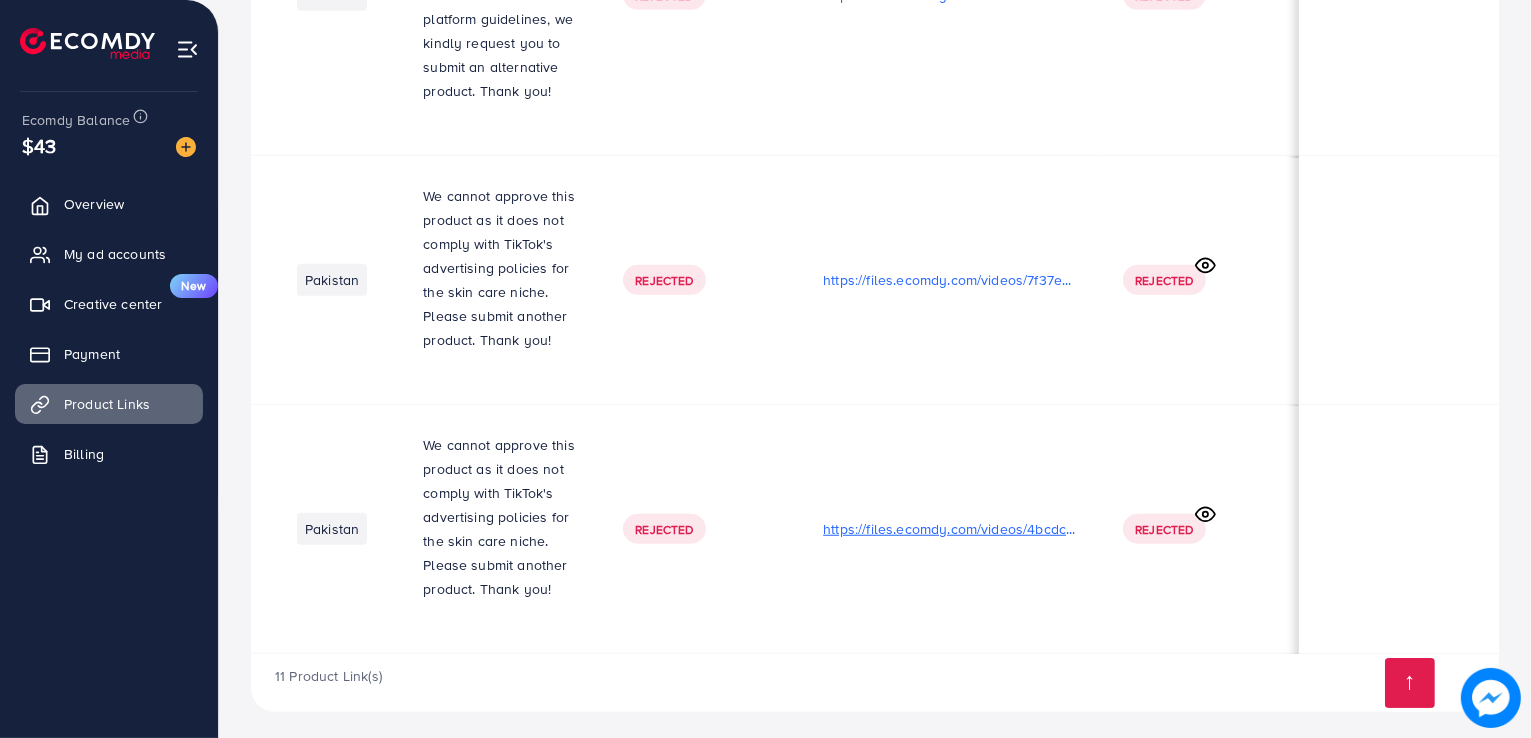 click on "https://files.ecomdy.com/videos/4bcdc7ae-91cc-4e52-83f7-cb11cf320509-1748367179884.mp4" at bounding box center (949, 529) 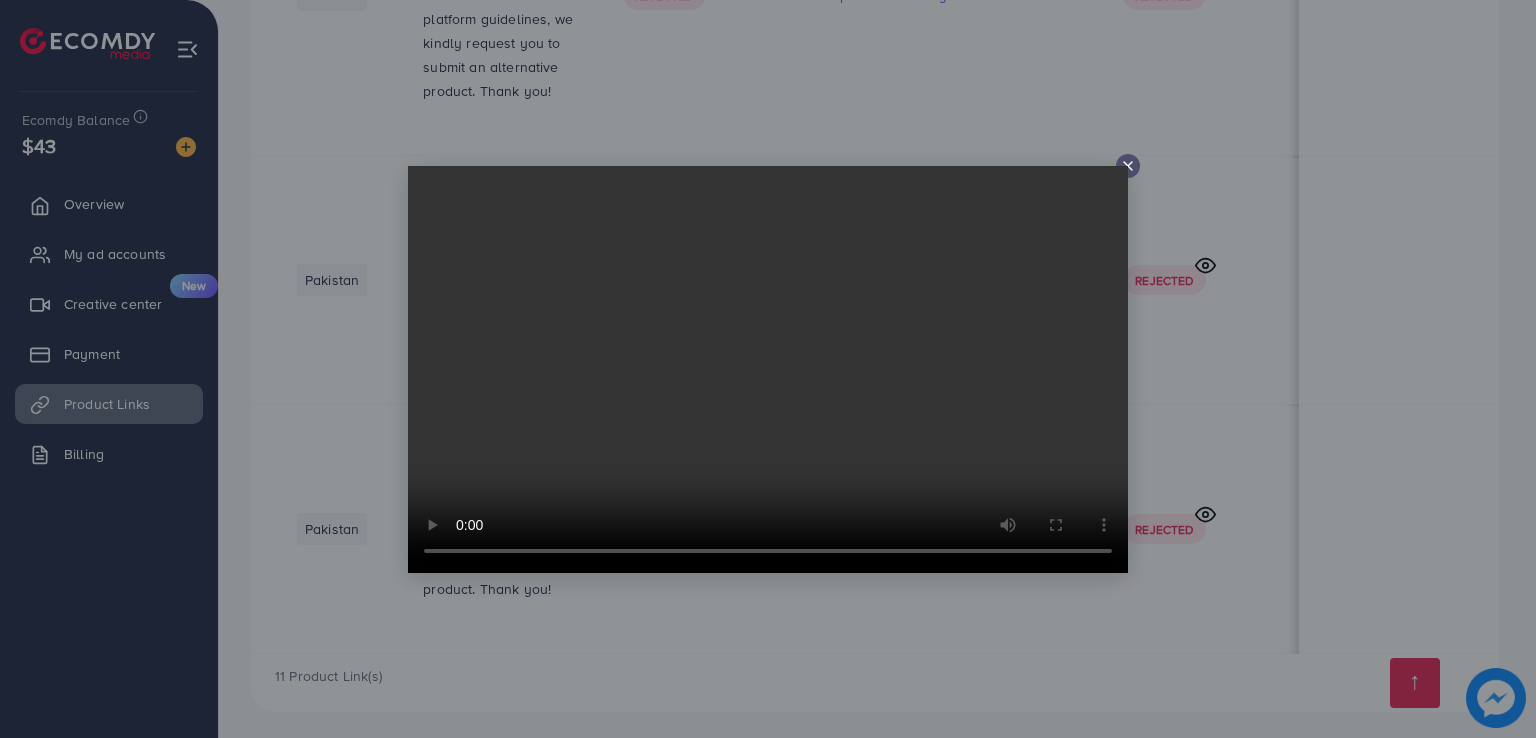 click at bounding box center (1128, 166) 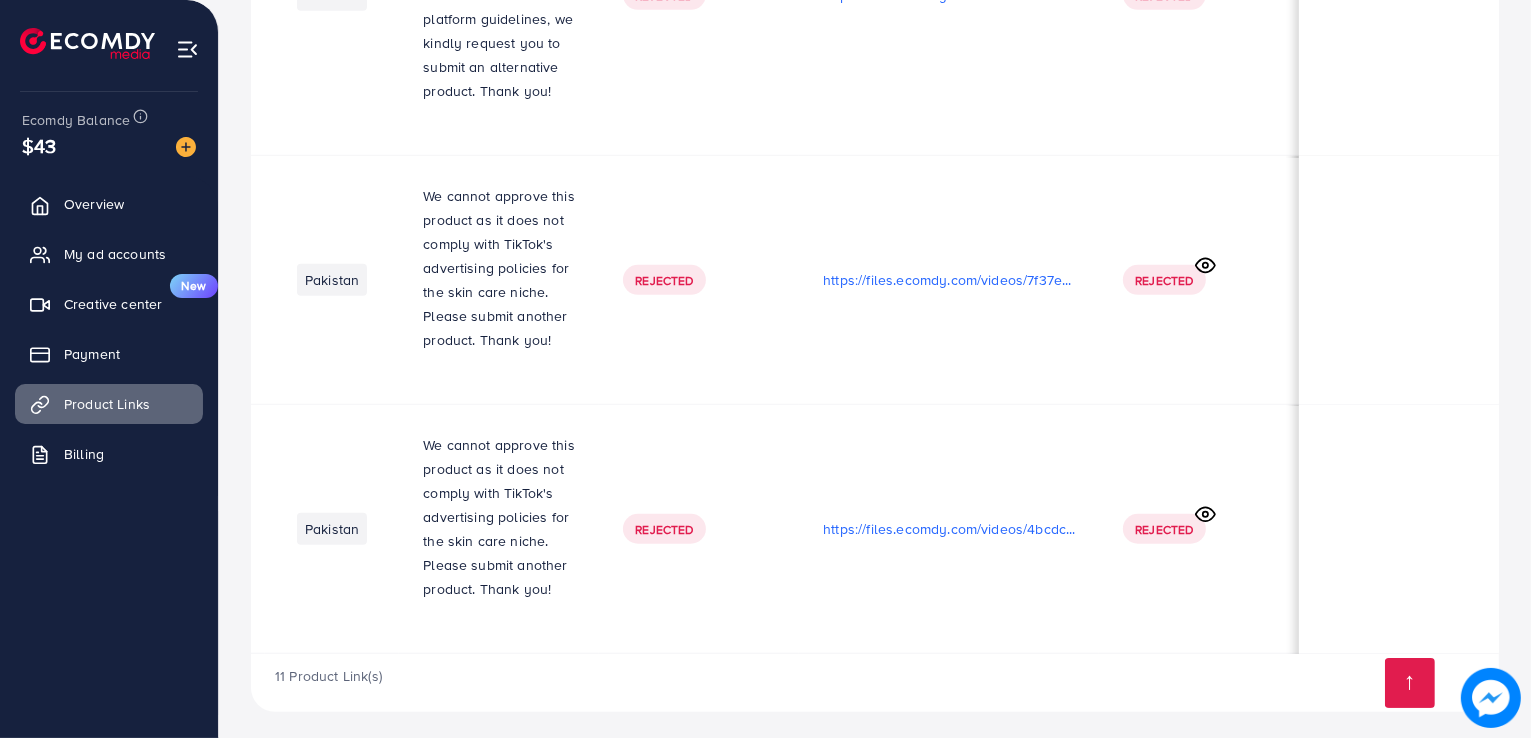 scroll, scrollTop: 0, scrollLeft: 336, axis: horizontal 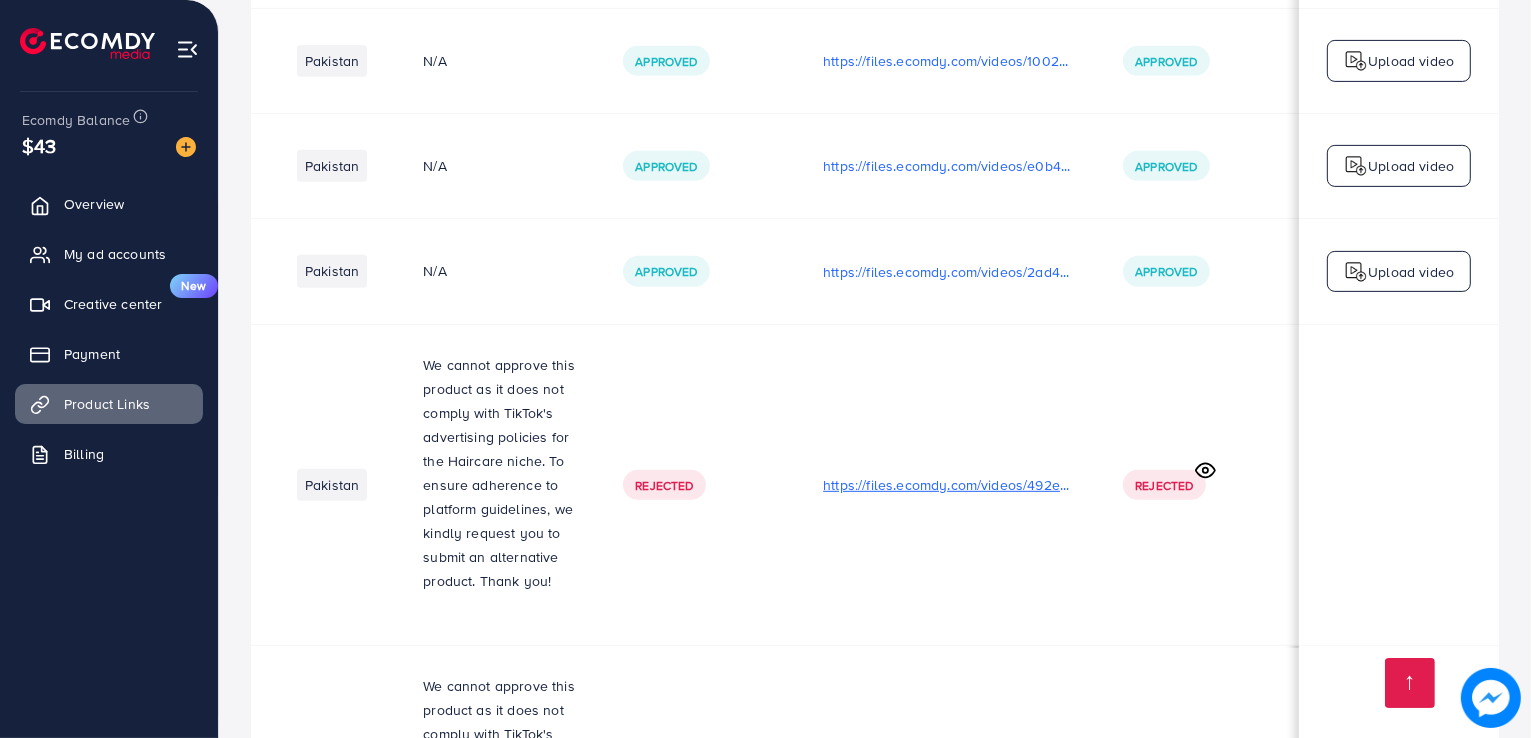 click on "https://files.ecomdy.com/videos/492ea53a-50d2-49c1-9435-20f20f435f89-1748365866331.mp4" at bounding box center [949, 485] 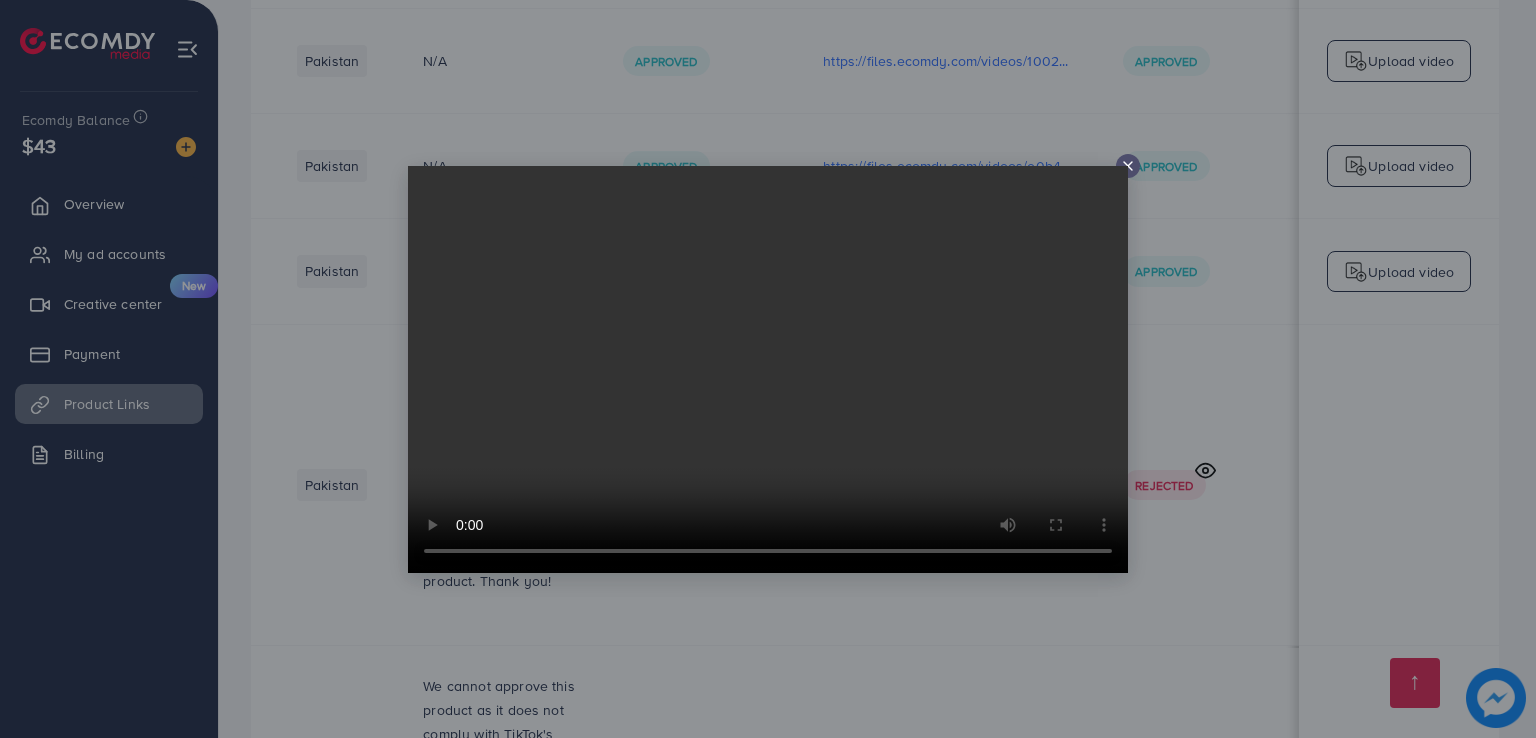 click 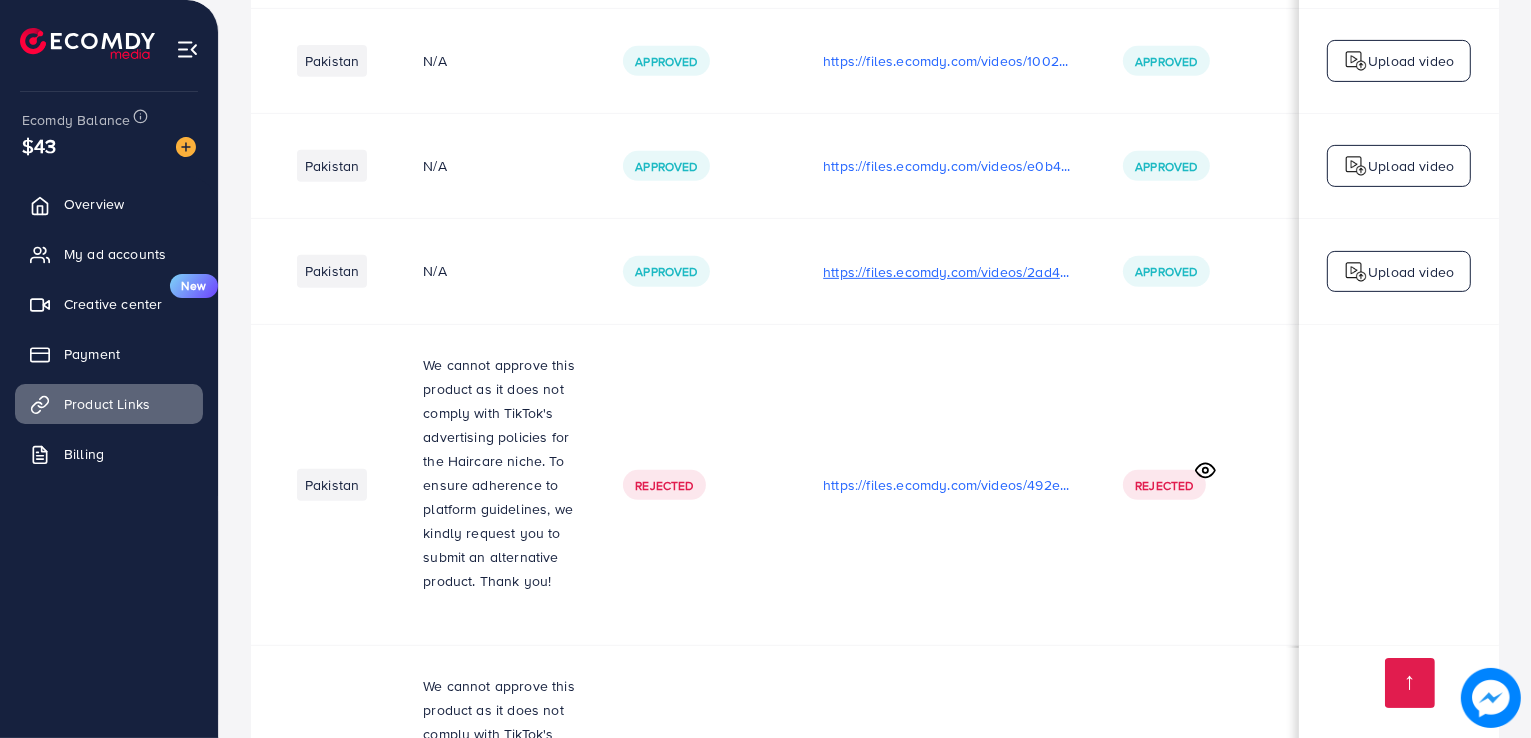 click on "https://files.ecomdy.com/videos/2ad40ac2-96b3-4fb8-ac3c-779746633bc6-1747979446968.mp4" at bounding box center (949, 272) 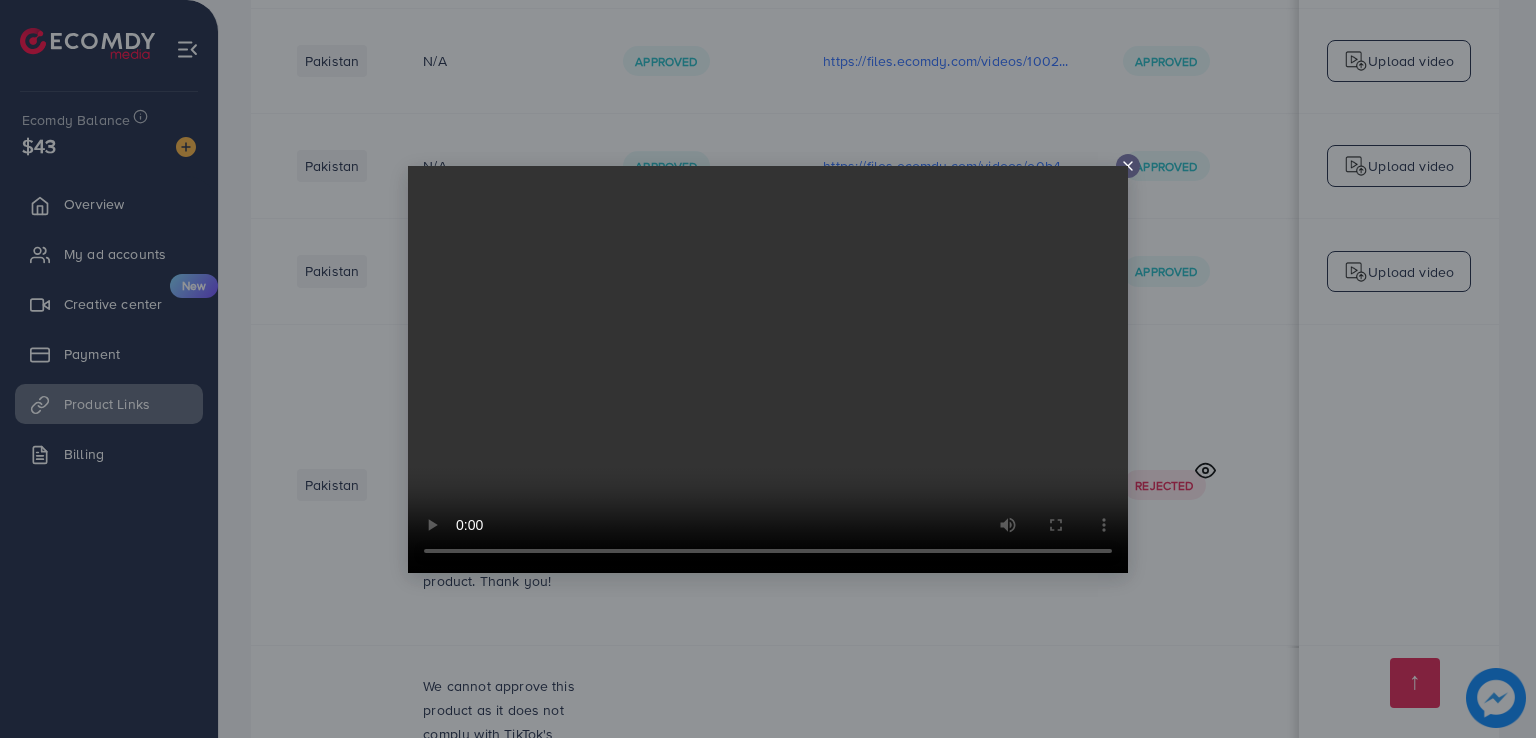 click at bounding box center (768, 369) 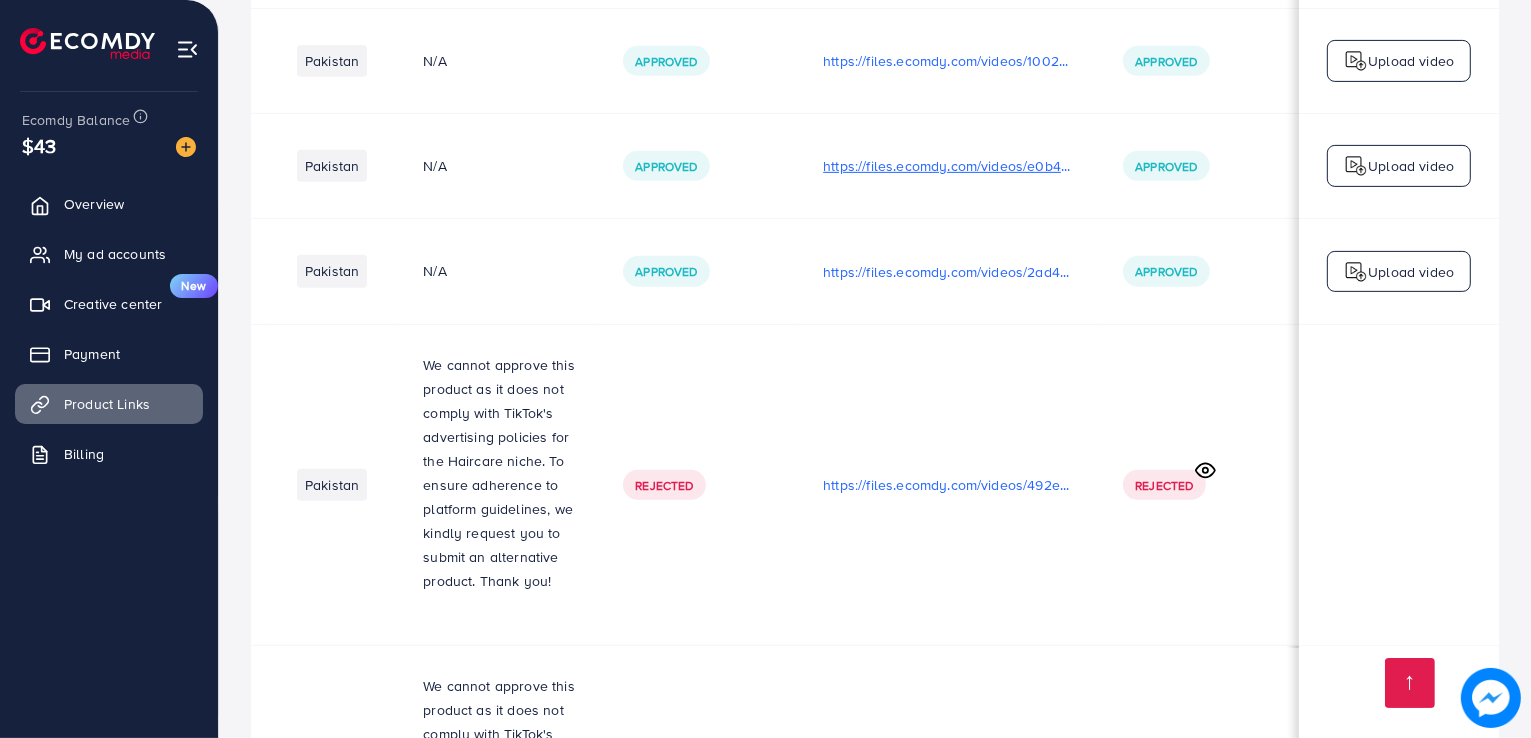 click on "https://files.ecomdy.com/videos/e0b43eb1-1fdf-4c6b-9490-3774d7abd6a3-1747064320696.mp4" at bounding box center [949, 166] 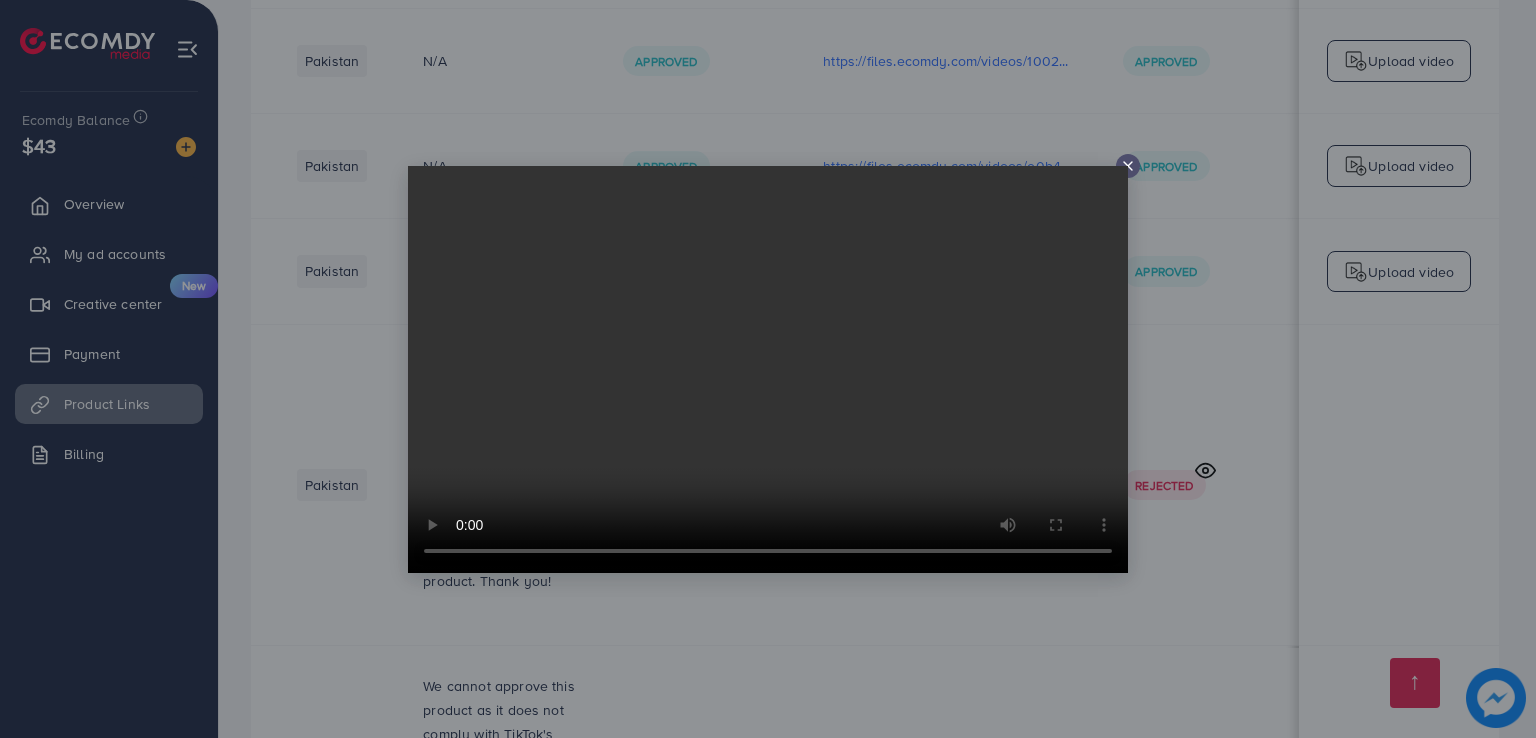 click at bounding box center [768, 369] 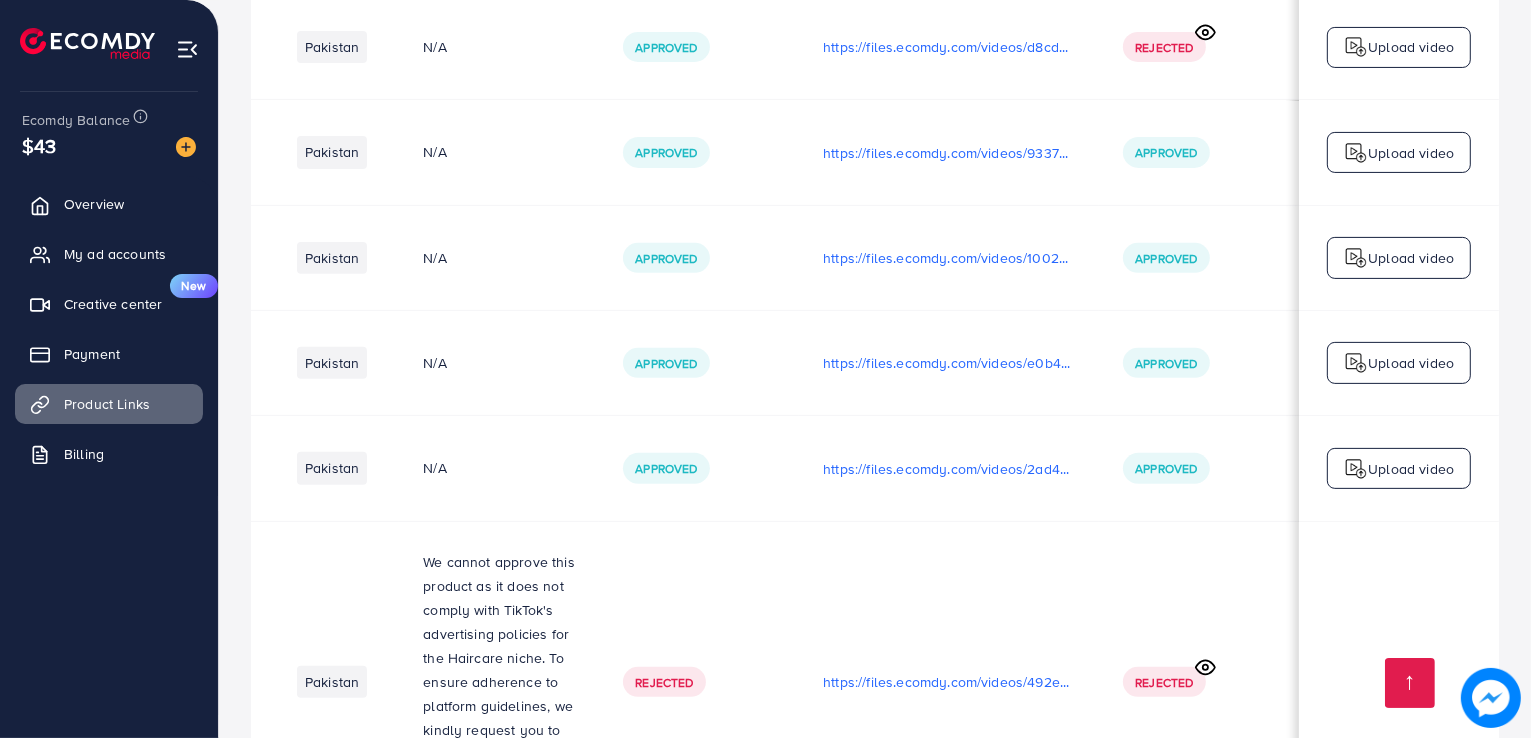 scroll, scrollTop: 713, scrollLeft: 0, axis: vertical 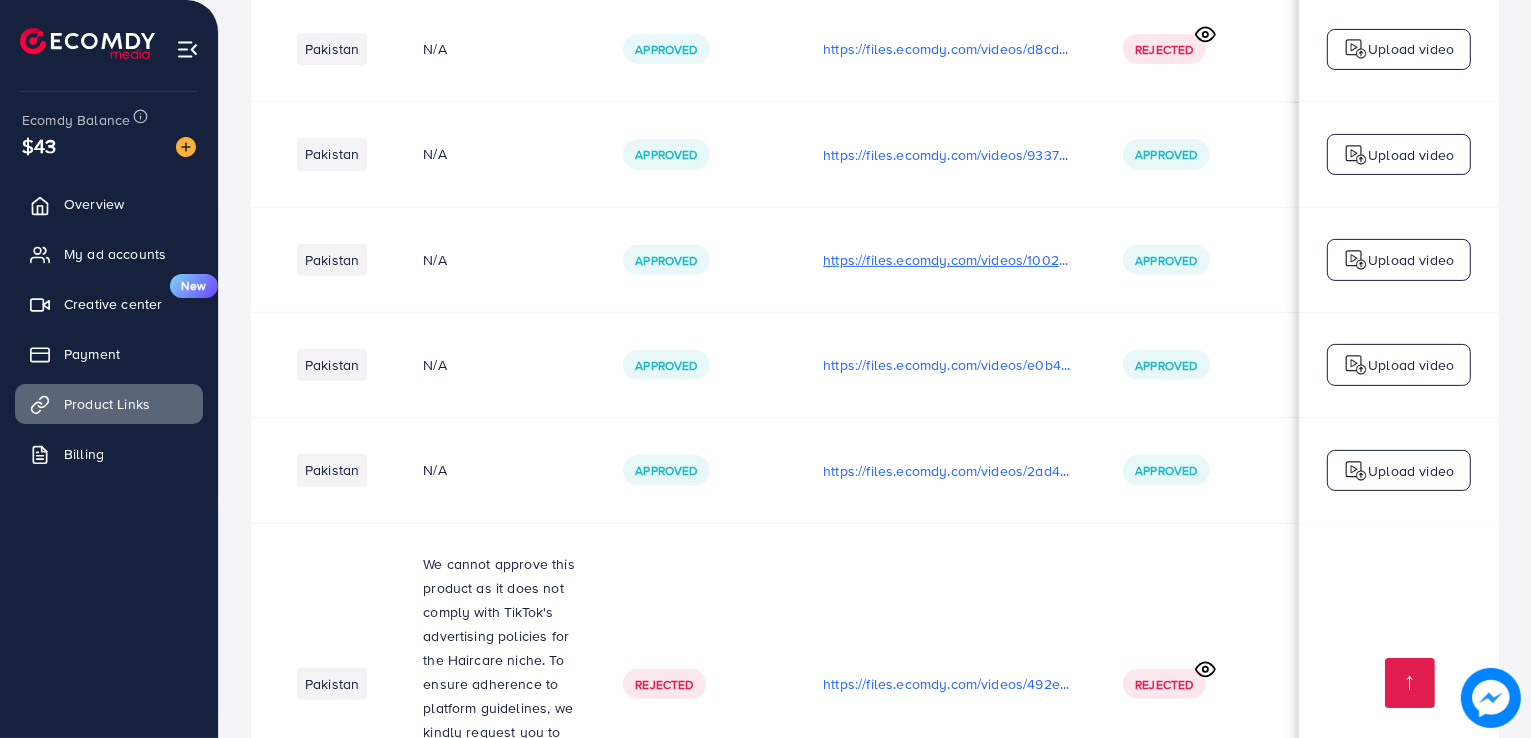 click on "https://files.ecomdy.com/videos/10026531-1f9d-4a99-b8ff-59ec84a899d7-1746954393929.mp4" at bounding box center (949, 260) 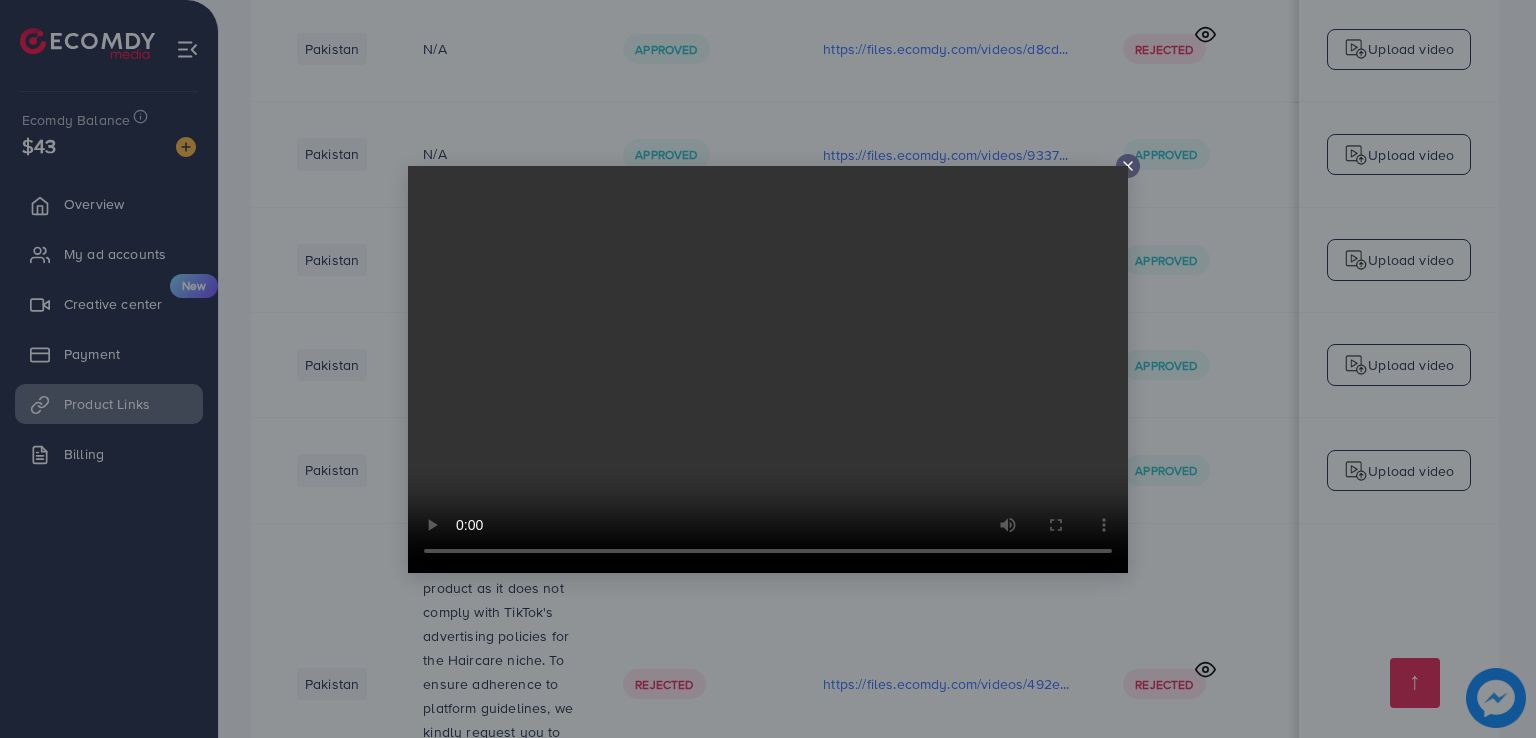 click 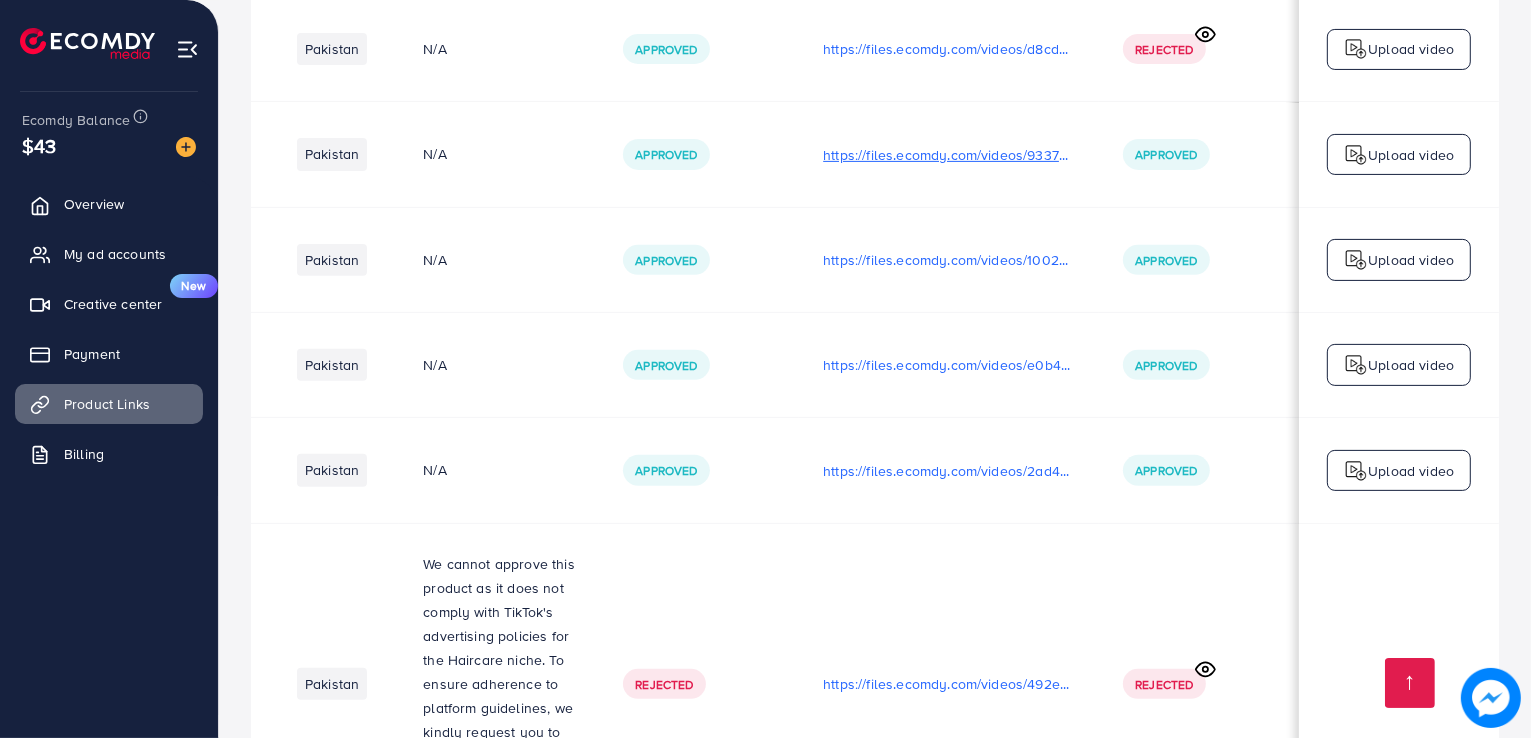 click on "https://files.ecomdy.com/videos/93375943-a119-434a-a2f9-233a2c64df1c-1746645770312.mp4" at bounding box center (949, 155) 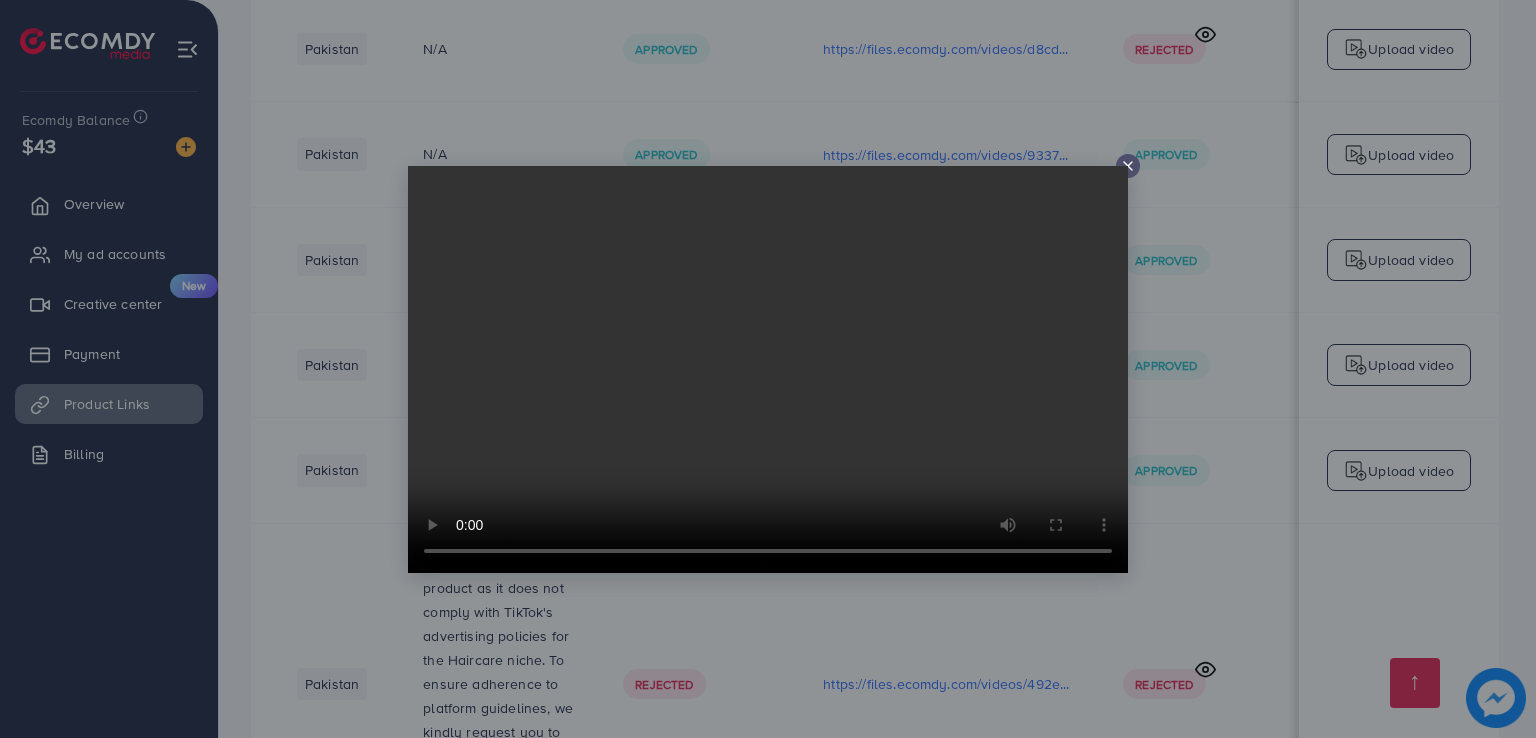 click 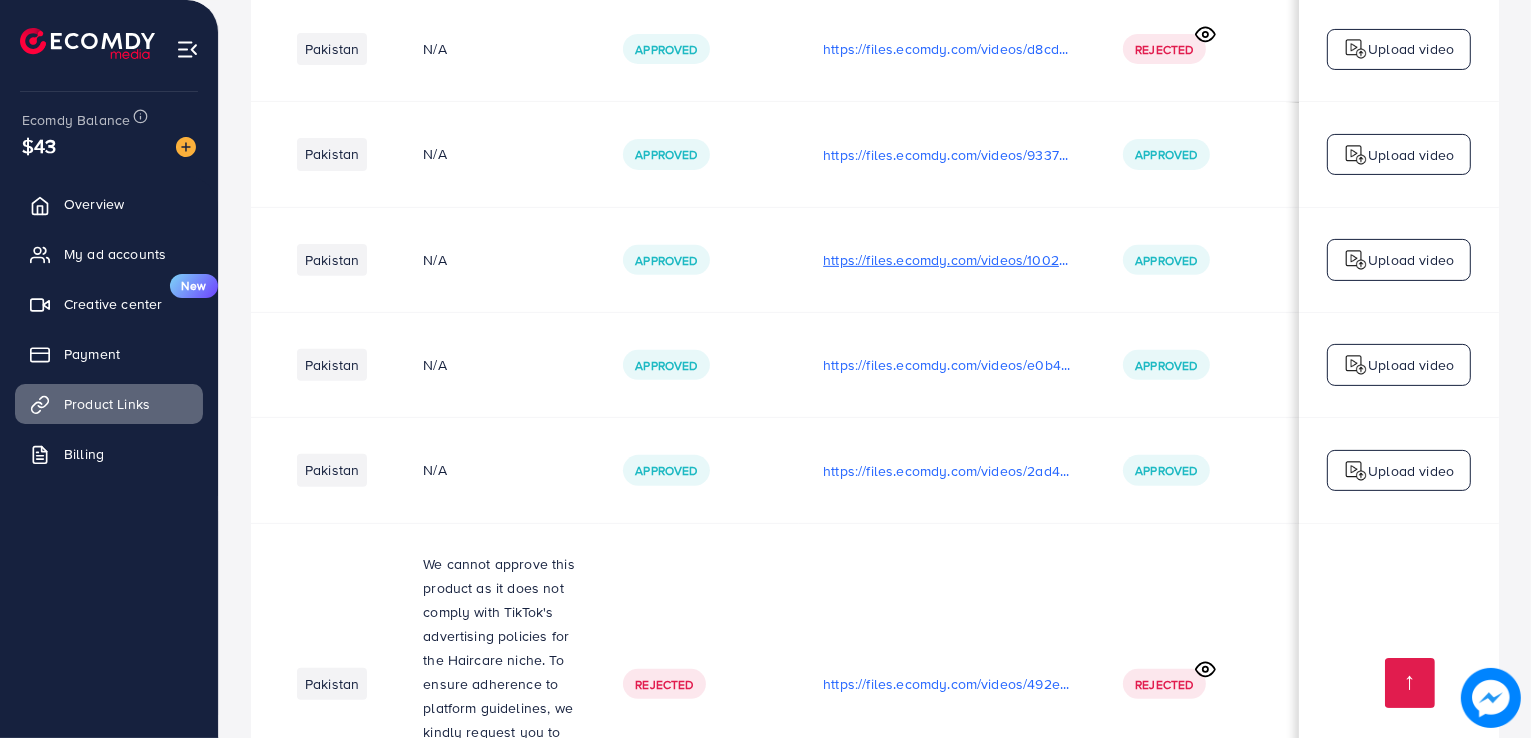 click on "https://files.ecomdy.com/videos/10026531-1f9d-4a99-b8ff-59ec84a899d7-1746954393929.mp4" at bounding box center (949, 260) 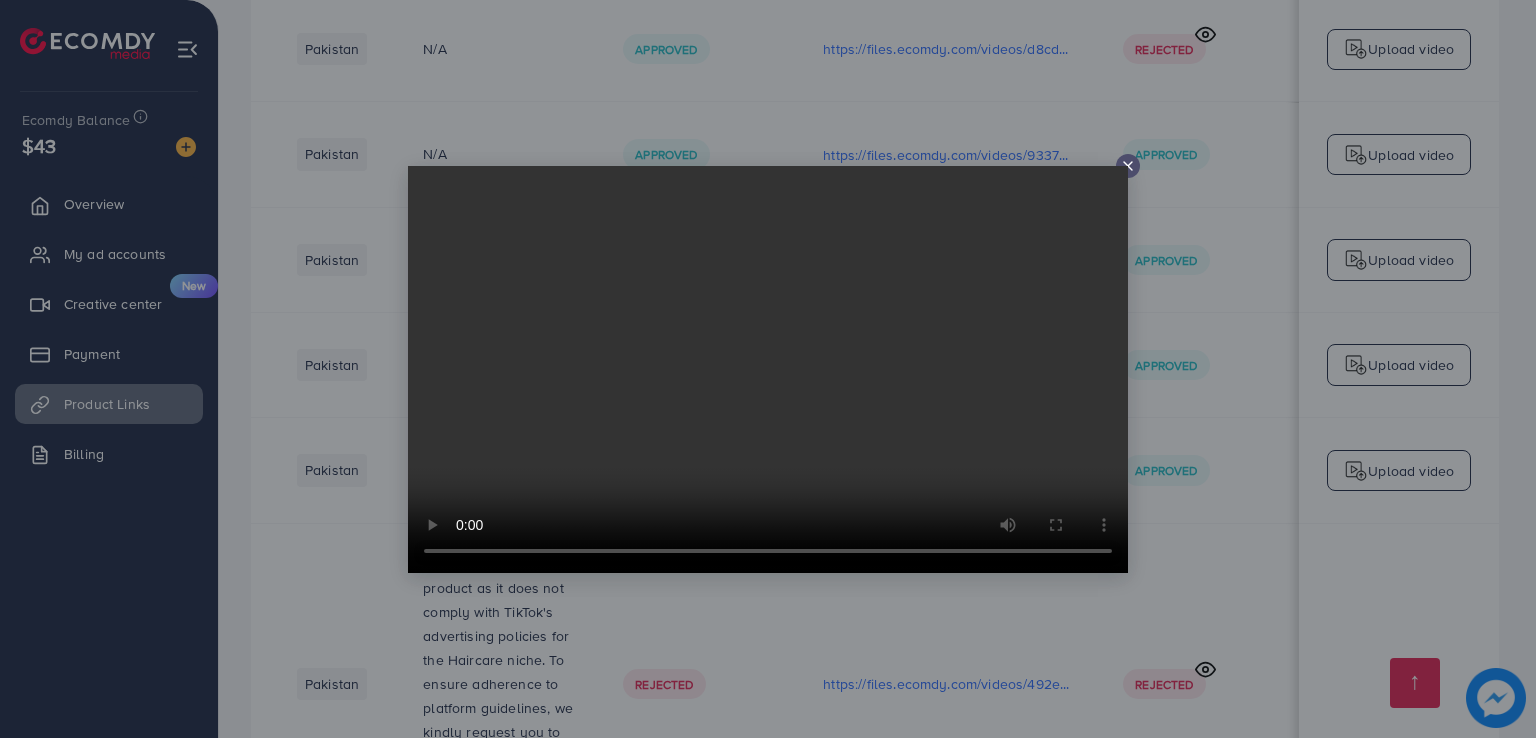 click at bounding box center (768, 369) 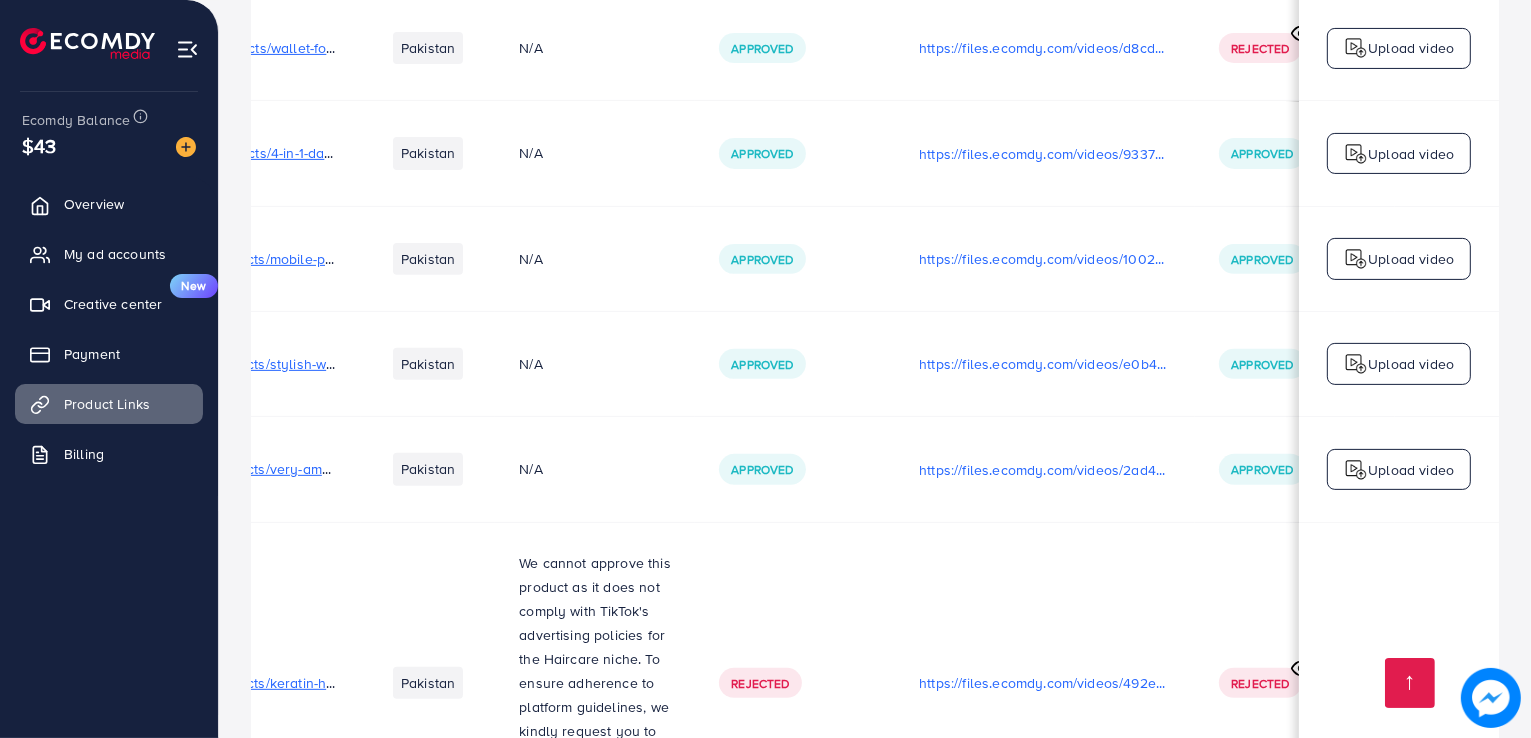 scroll, scrollTop: 1, scrollLeft: 210, axis: both 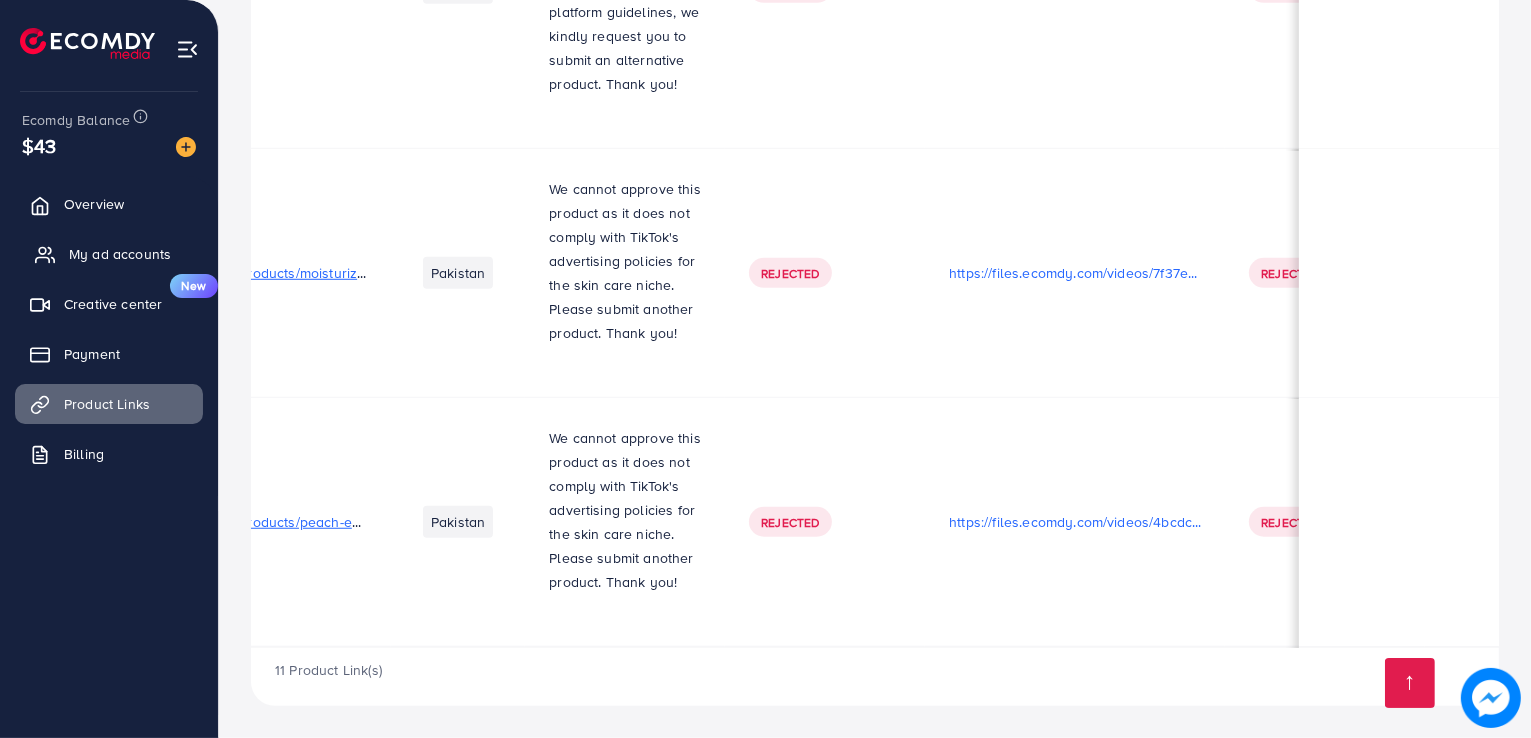 click on "My ad accounts" at bounding box center (120, 254) 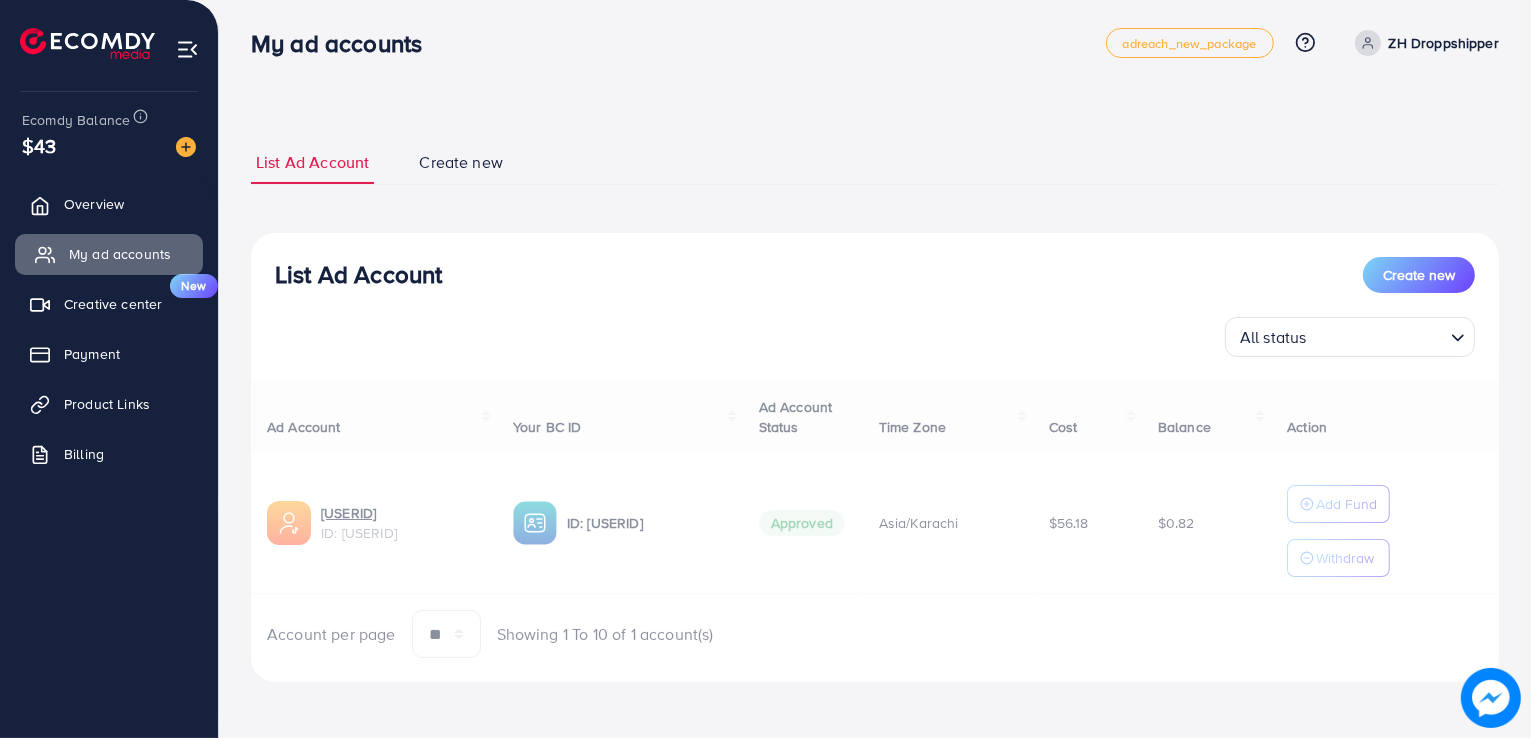 scroll, scrollTop: 0, scrollLeft: 0, axis: both 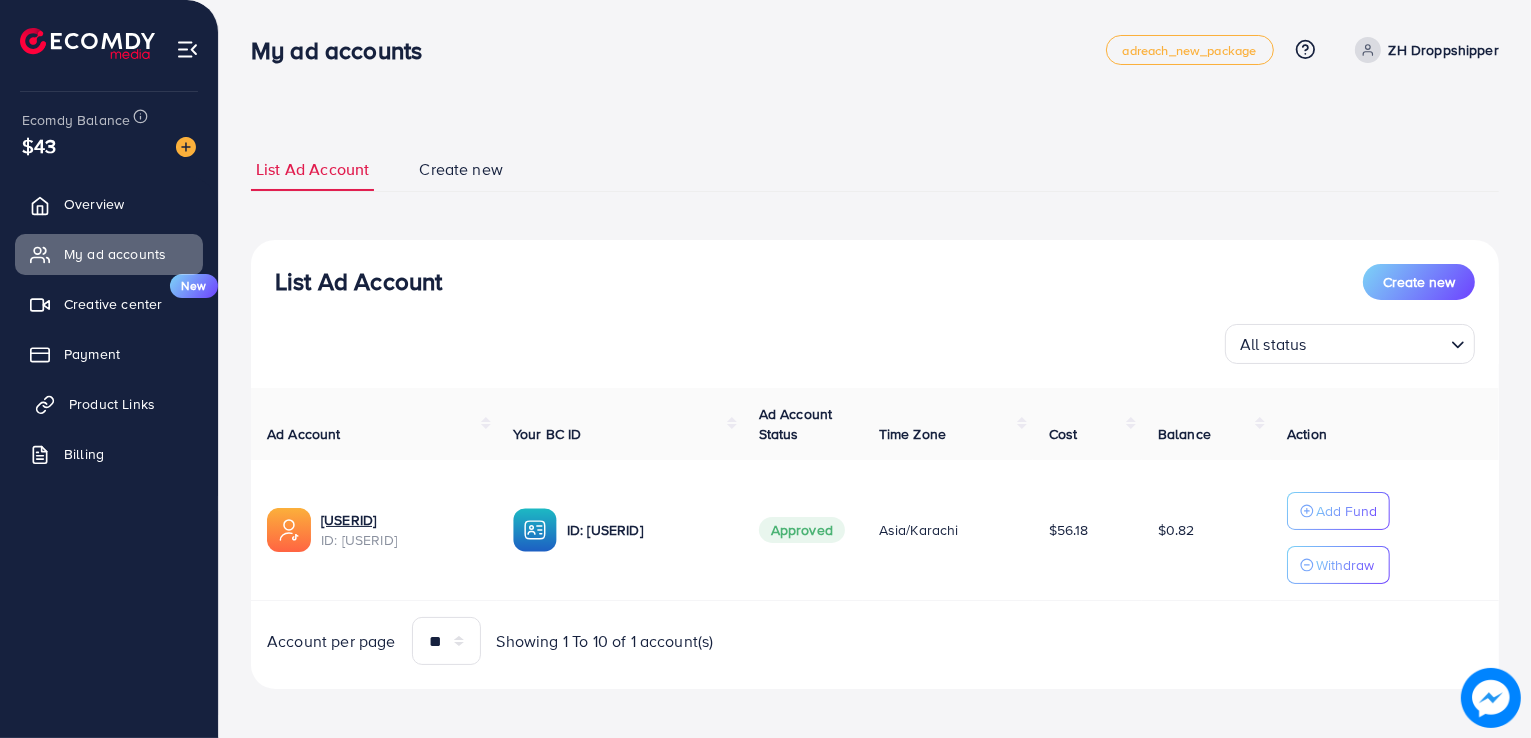 click on "Product Links" at bounding box center (112, 404) 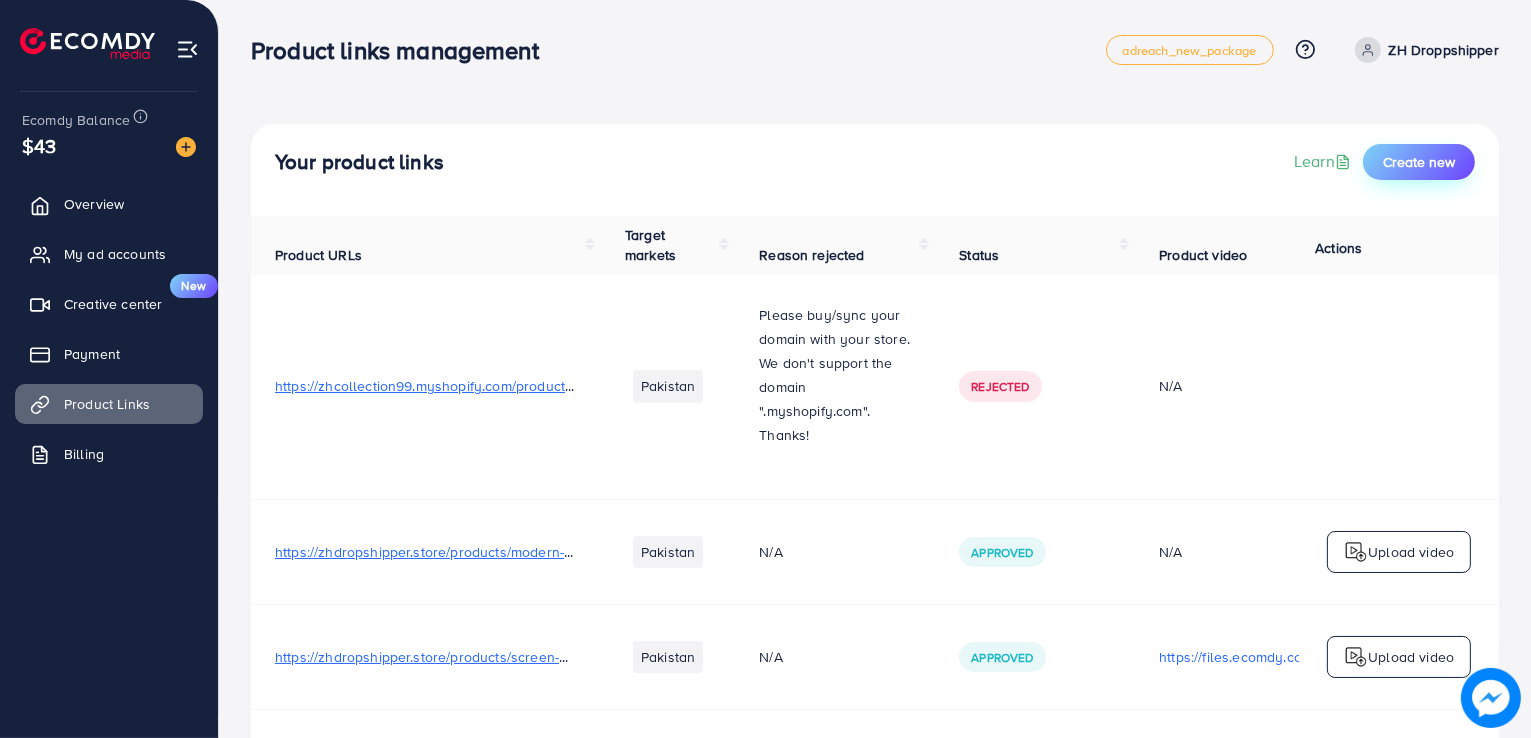 click on "Create new" at bounding box center [1419, 162] 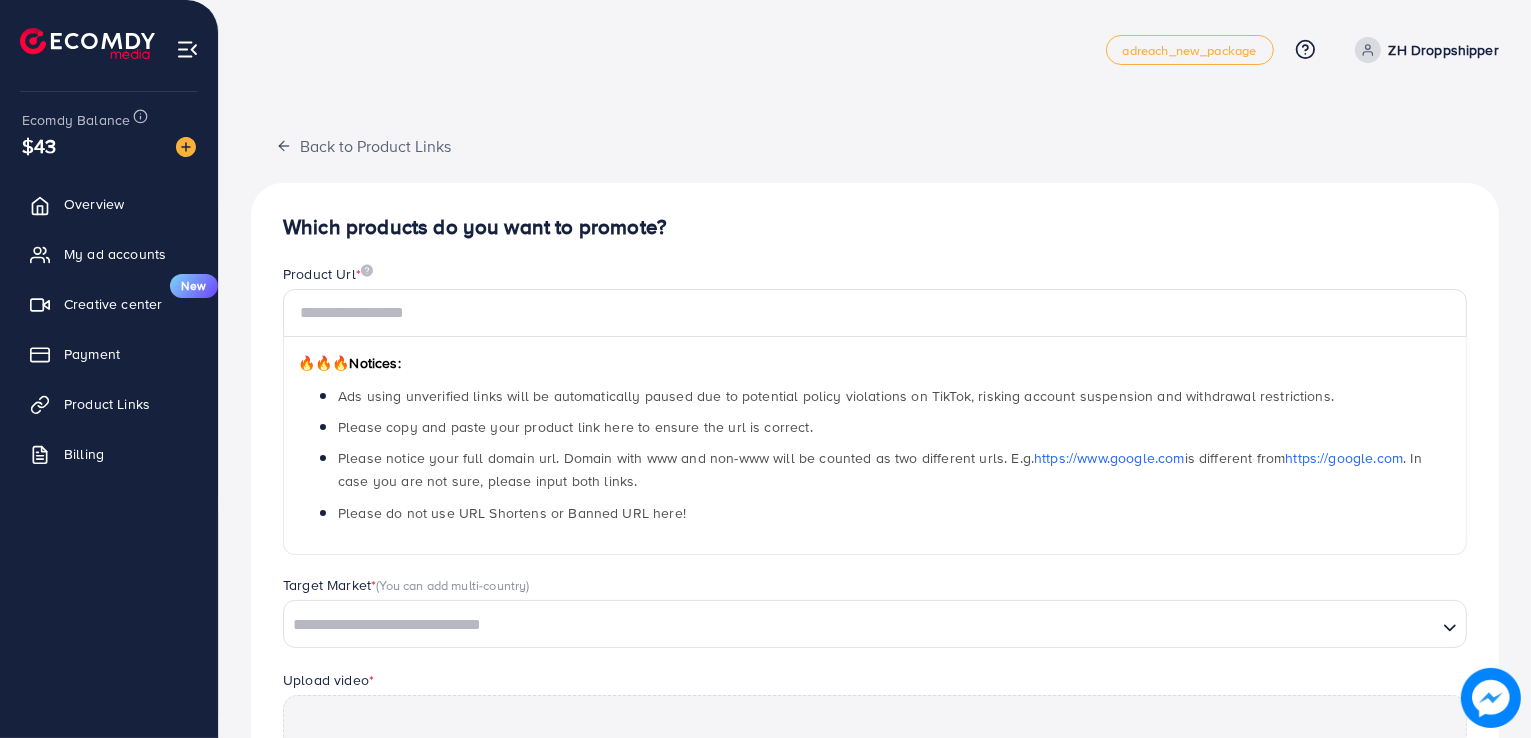 click on "Target Market  *  (You can add multi-country)" at bounding box center (875, 587) 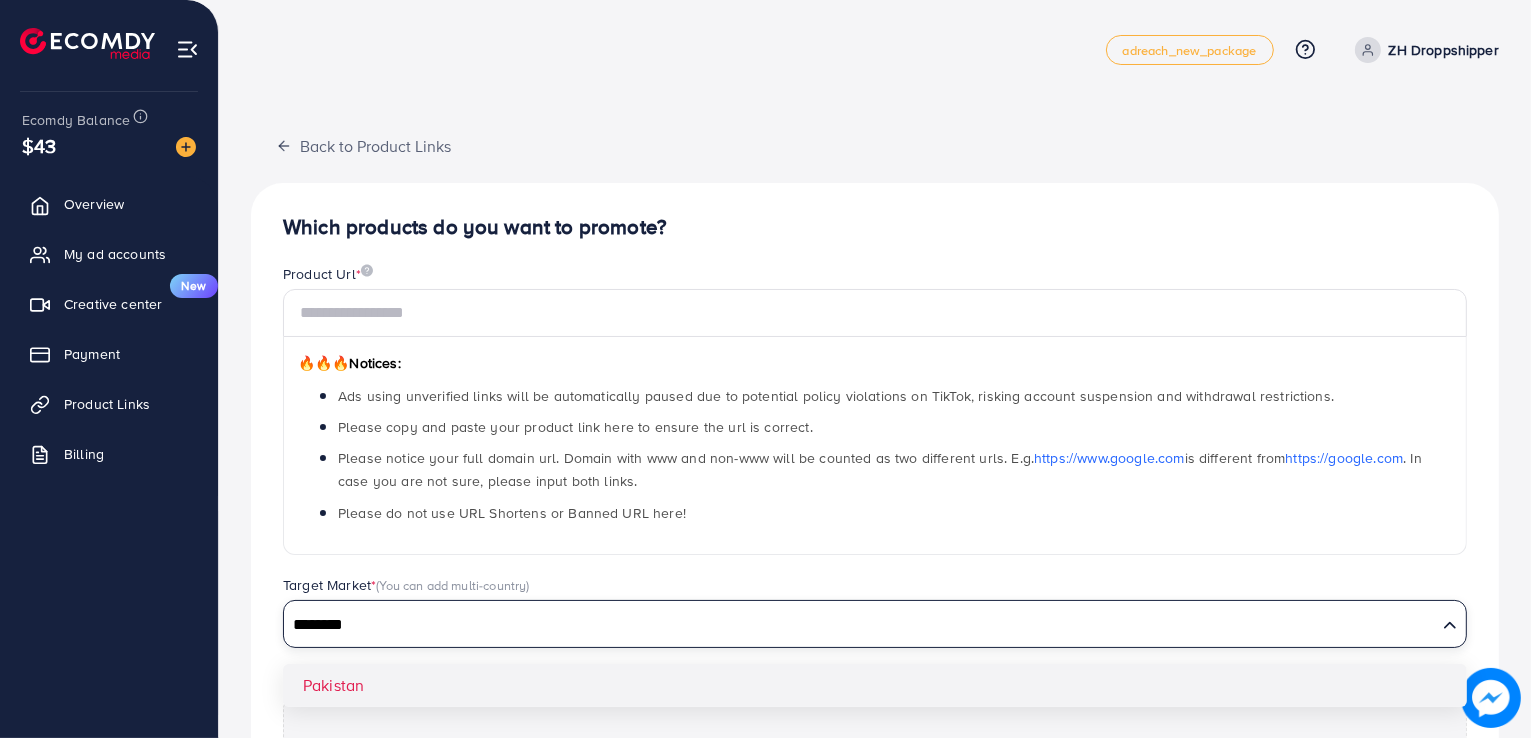 type on "********" 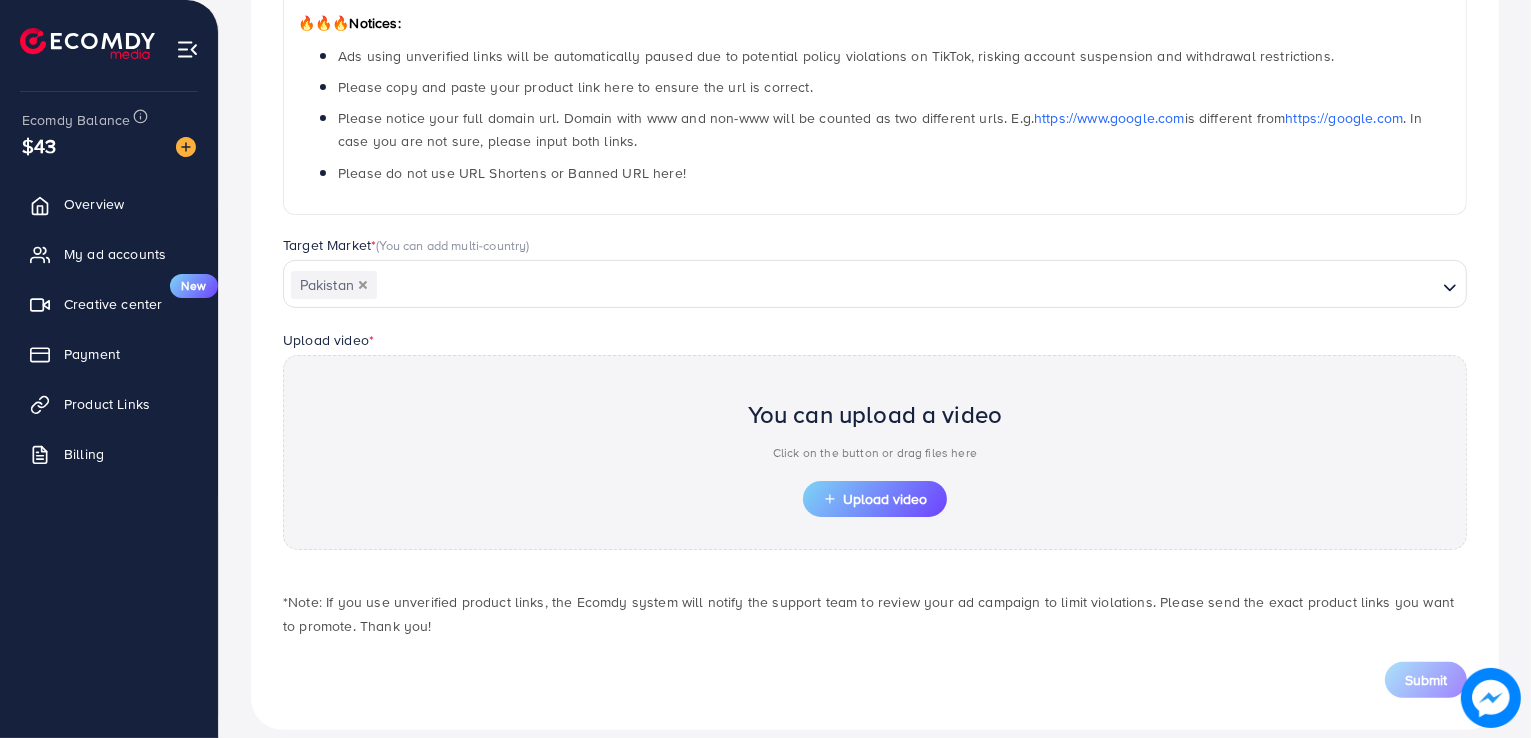 scroll, scrollTop: 342, scrollLeft: 0, axis: vertical 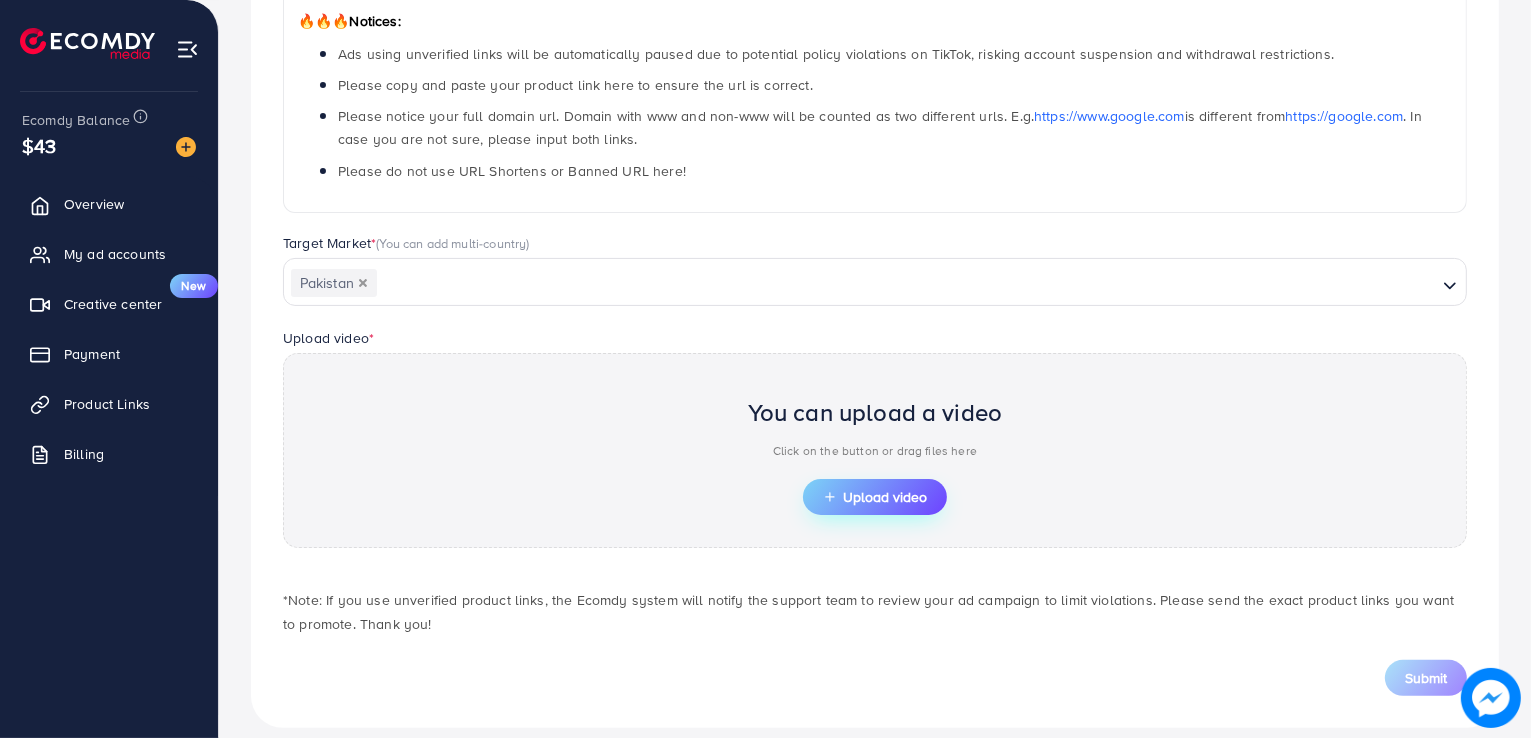 click on "Upload video" at bounding box center [875, 497] 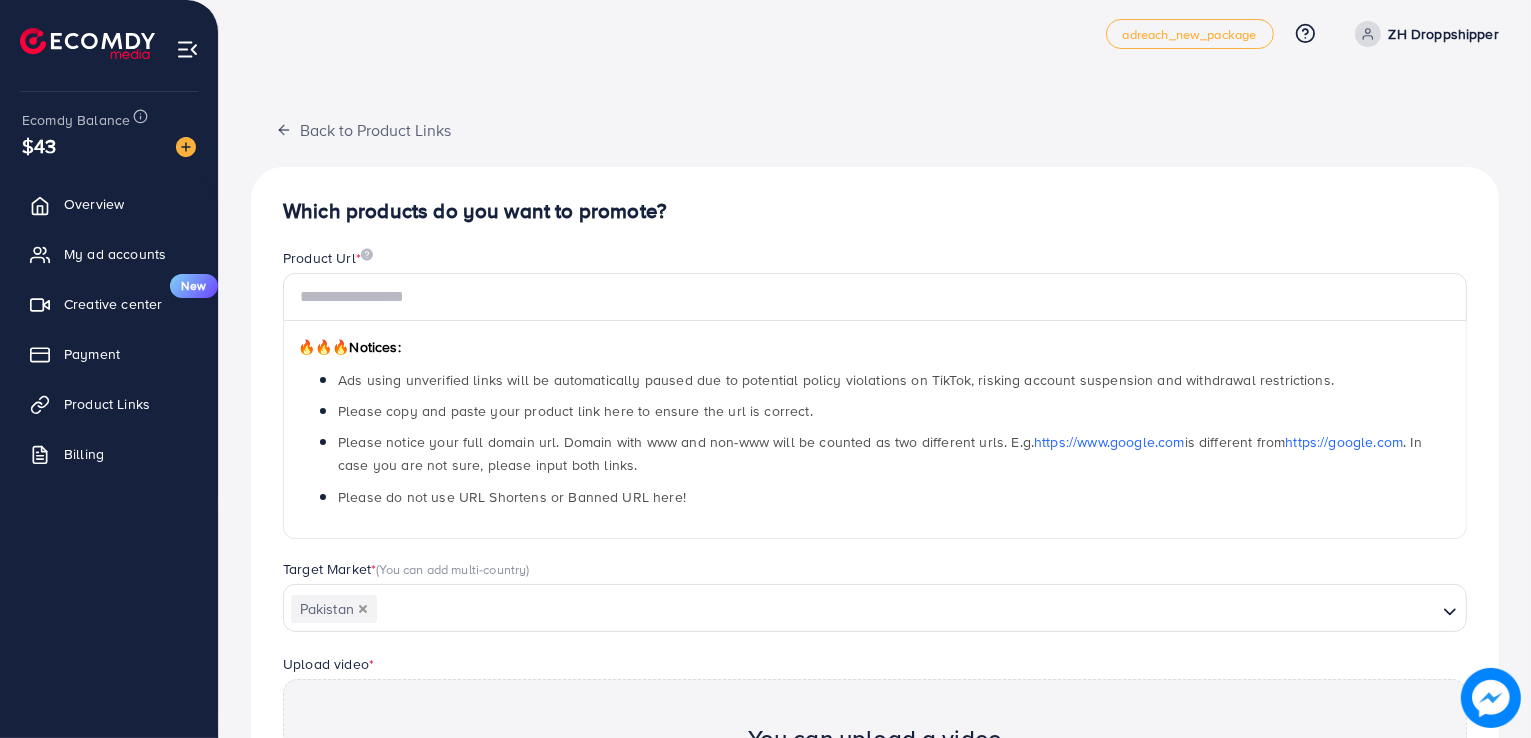 scroll, scrollTop: 0, scrollLeft: 0, axis: both 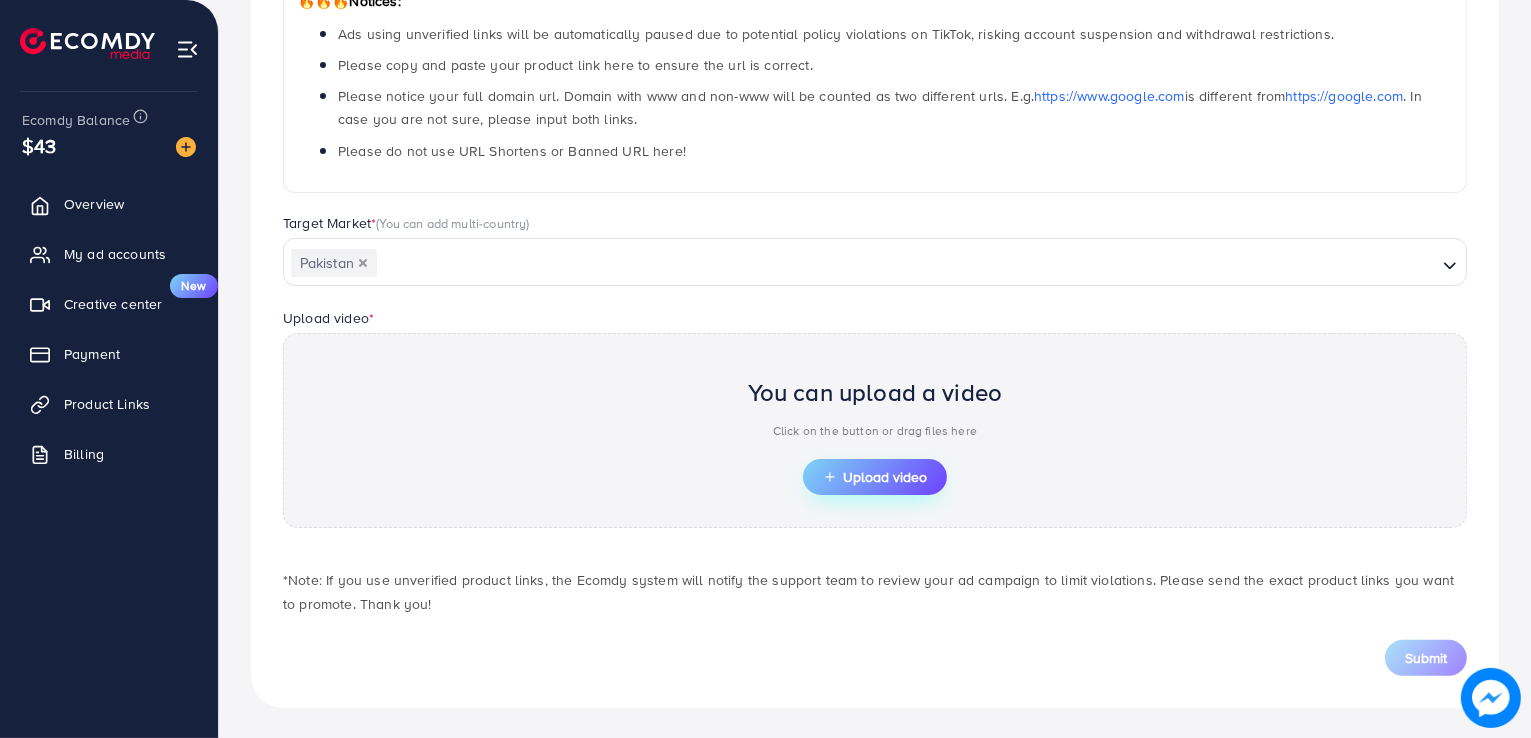 click on "Upload video" at bounding box center (875, 477) 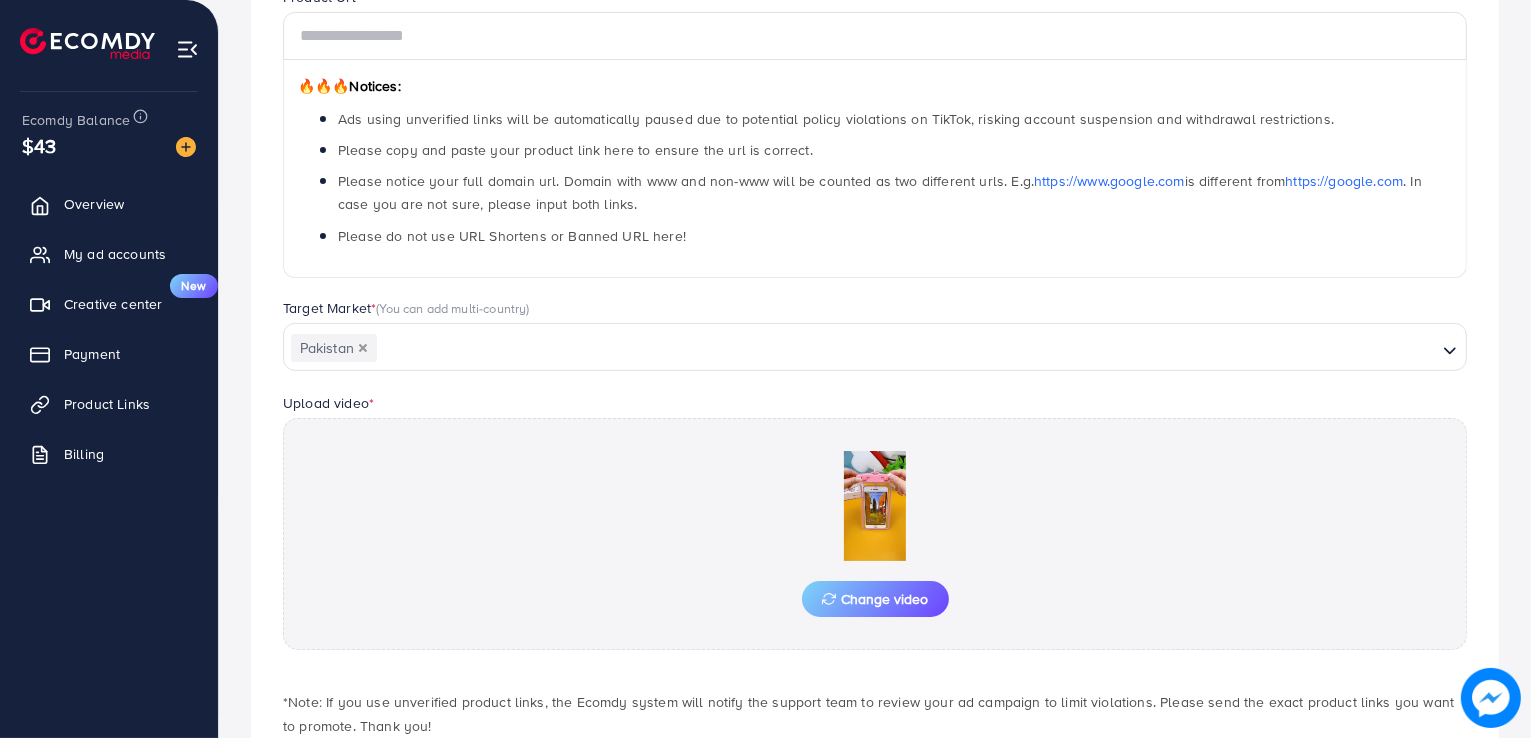 scroll, scrollTop: 0, scrollLeft: 0, axis: both 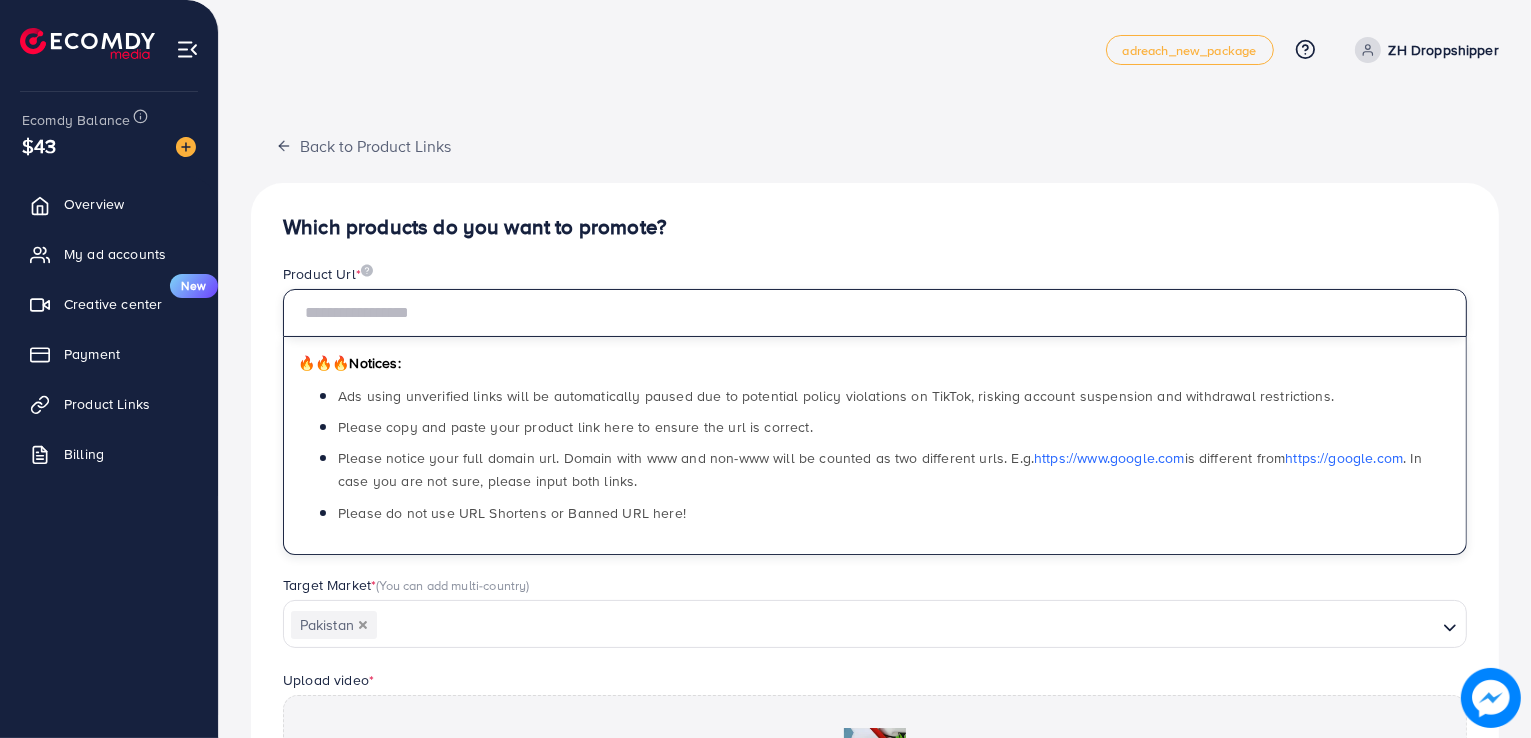 click at bounding box center (875, 313) 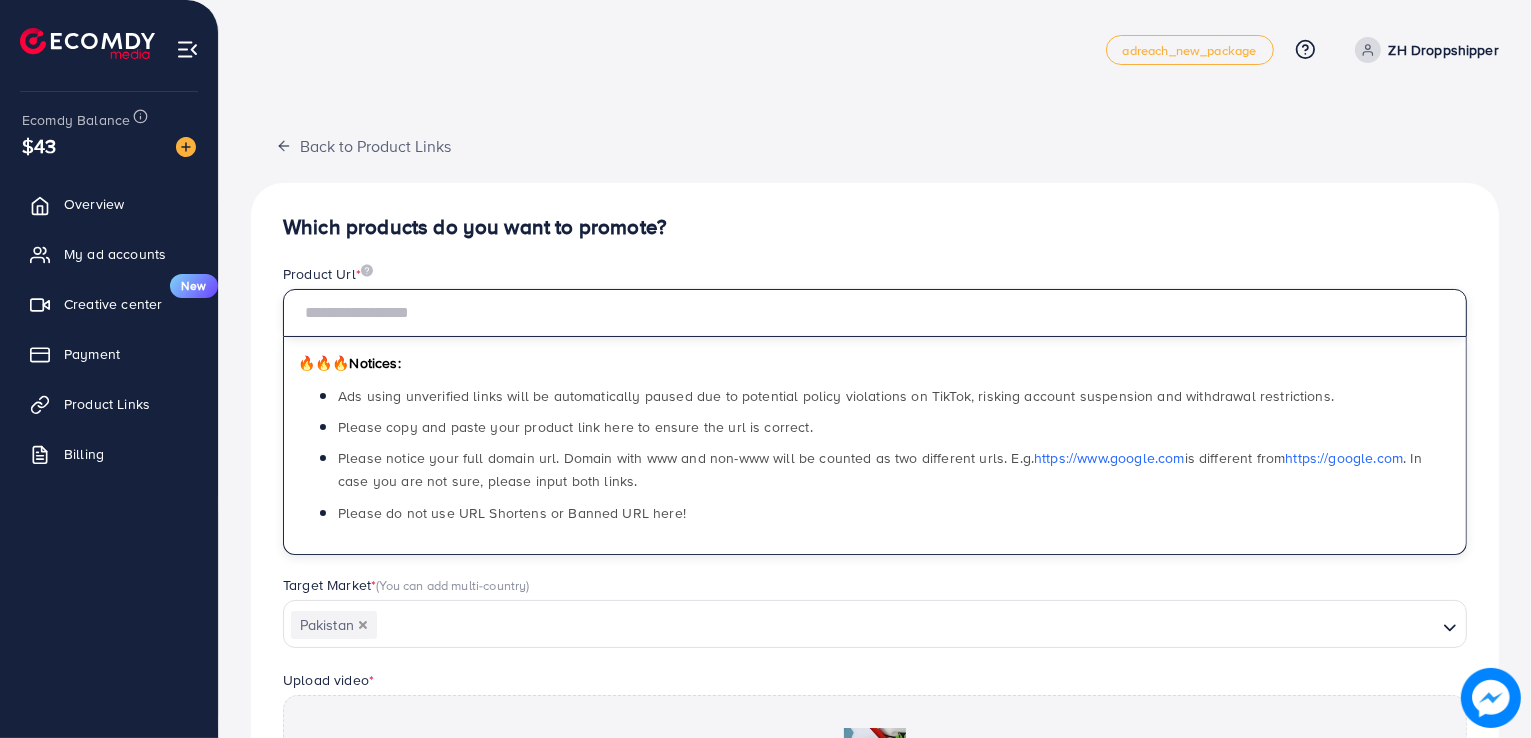 paste on "**********" 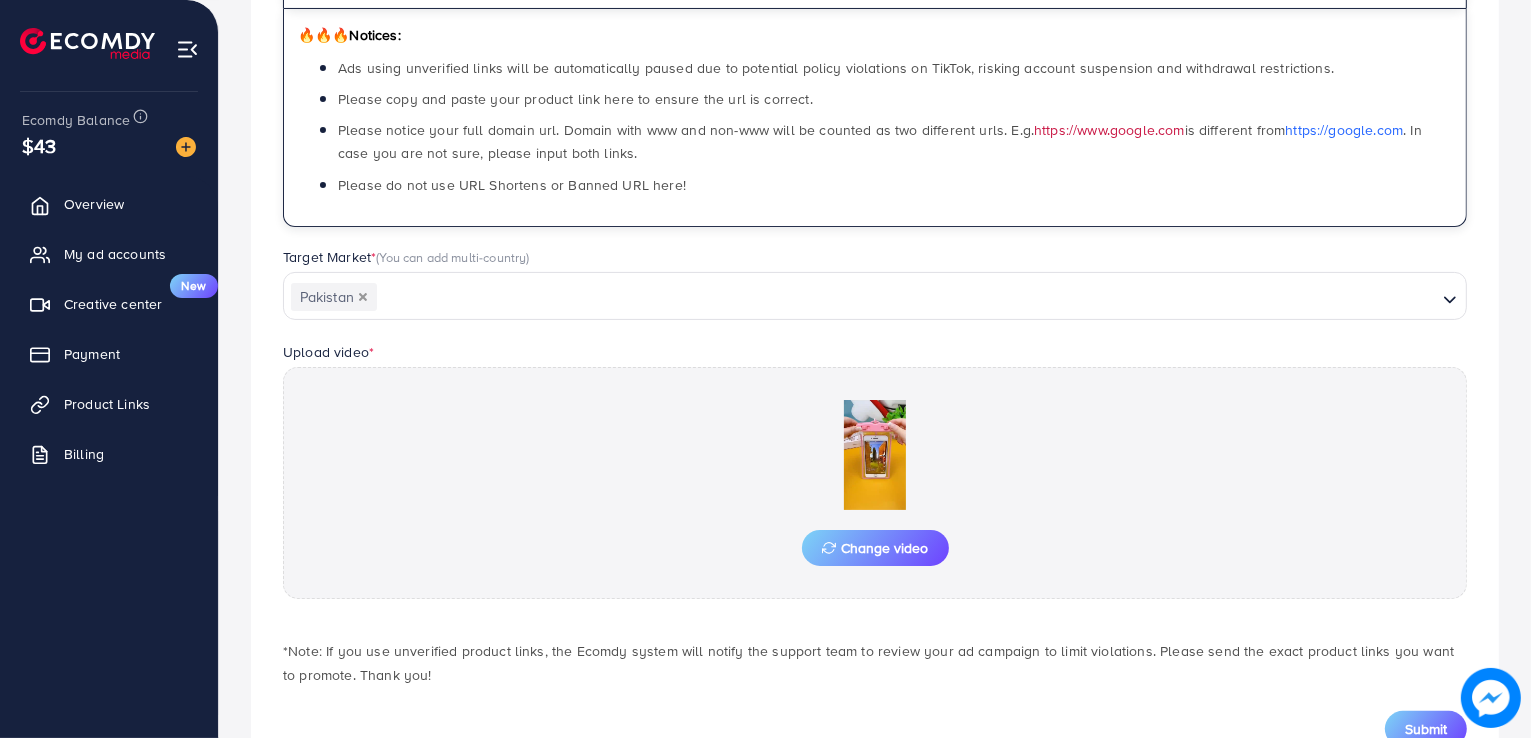 scroll, scrollTop: 399, scrollLeft: 0, axis: vertical 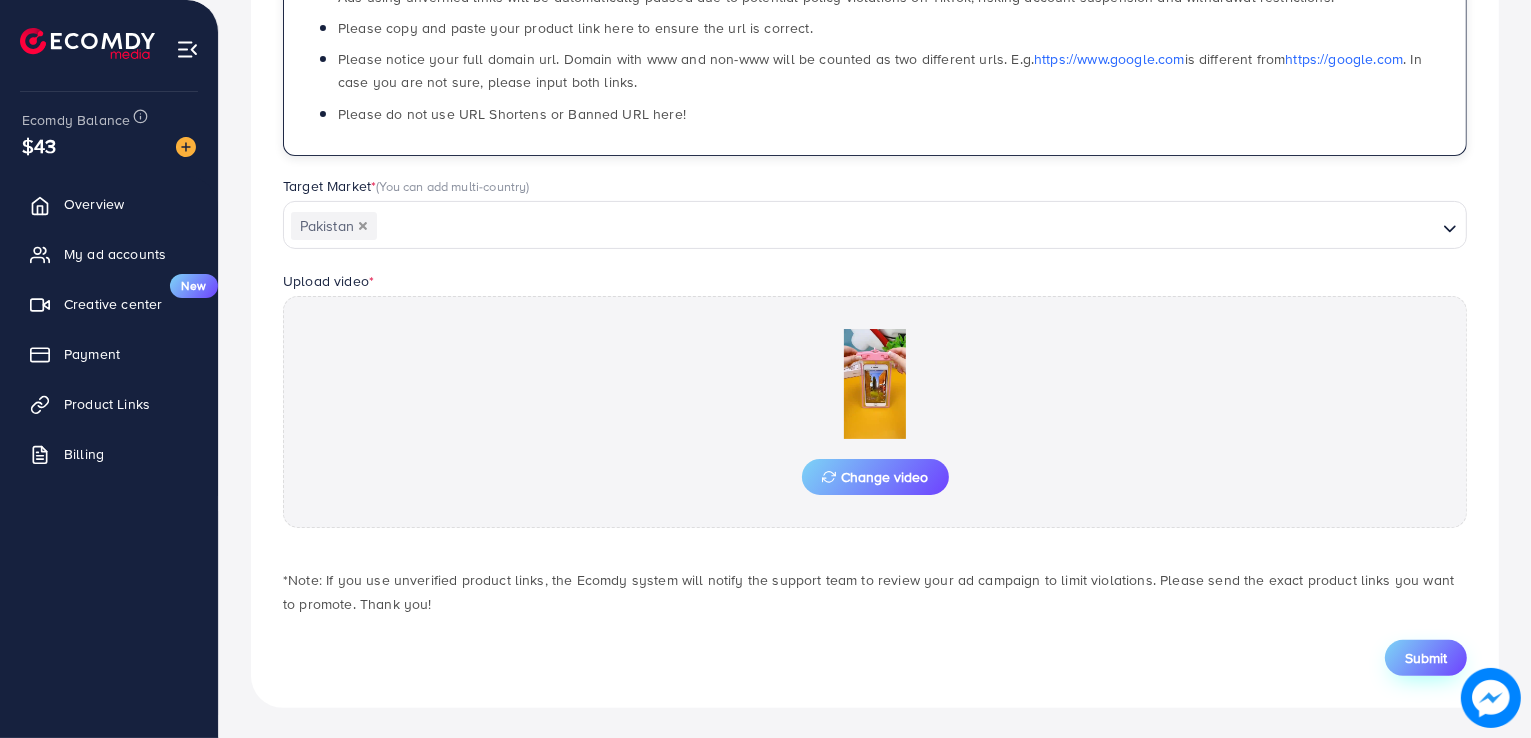type on "**********" 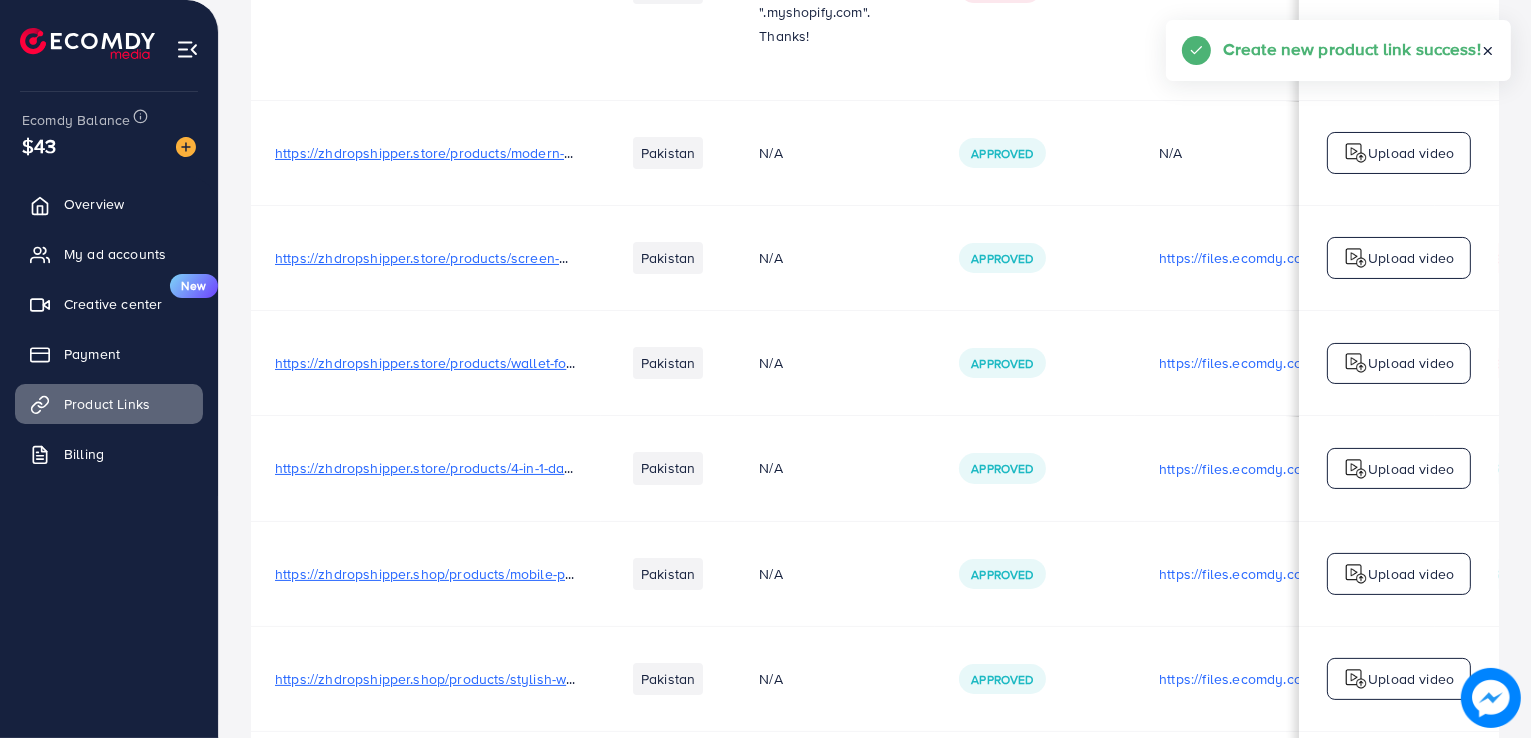 scroll, scrollTop: 0, scrollLeft: 0, axis: both 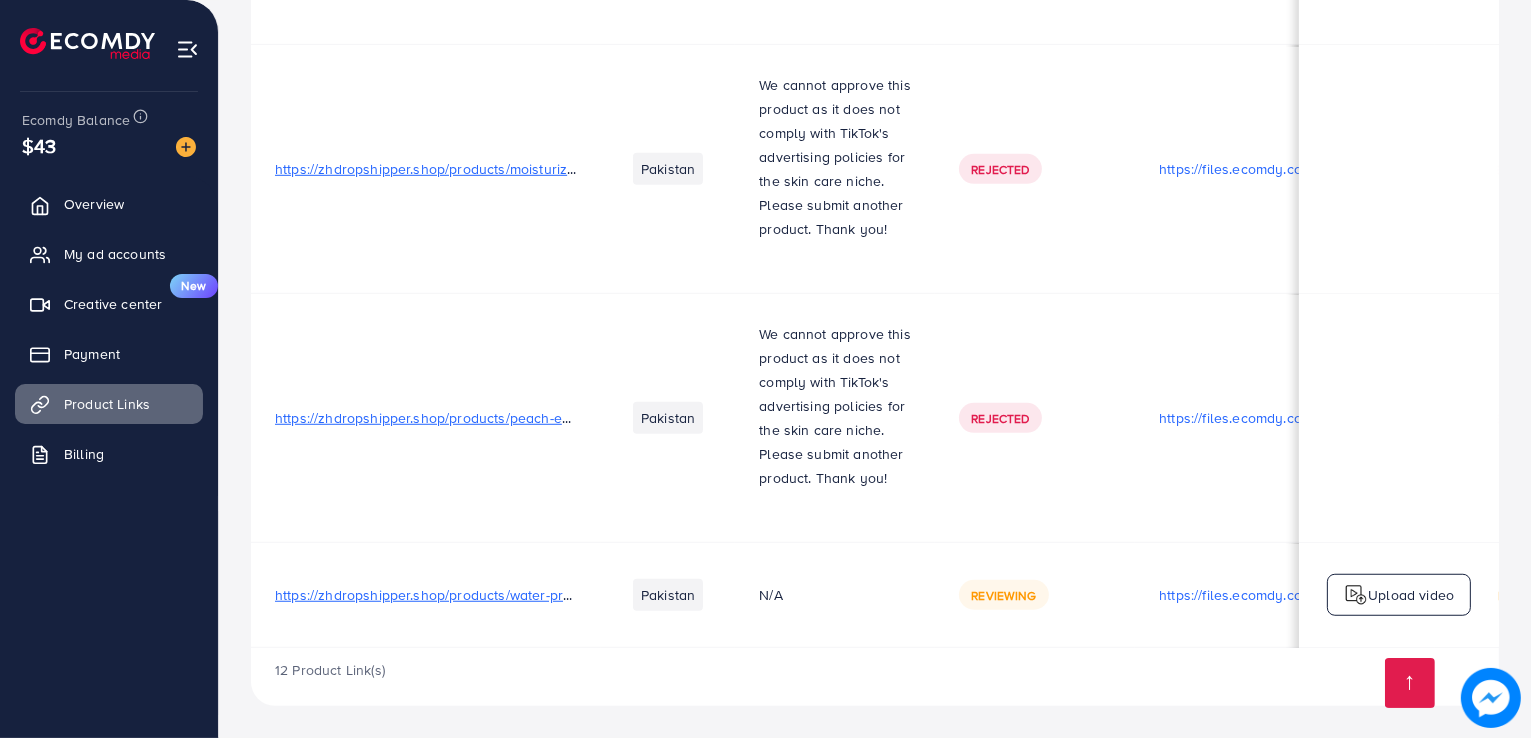 click at bounding box center [1491, 698] 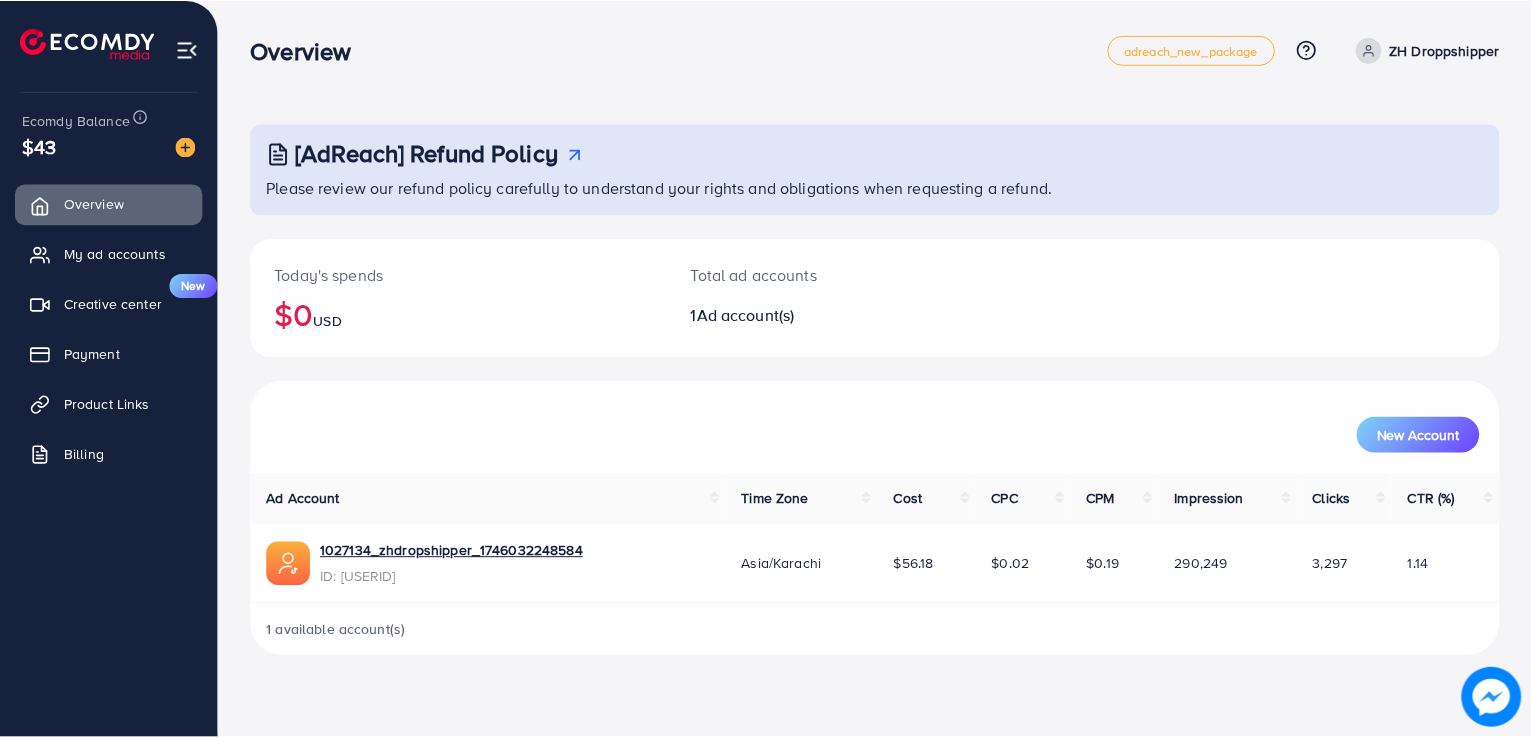 scroll, scrollTop: 0, scrollLeft: 0, axis: both 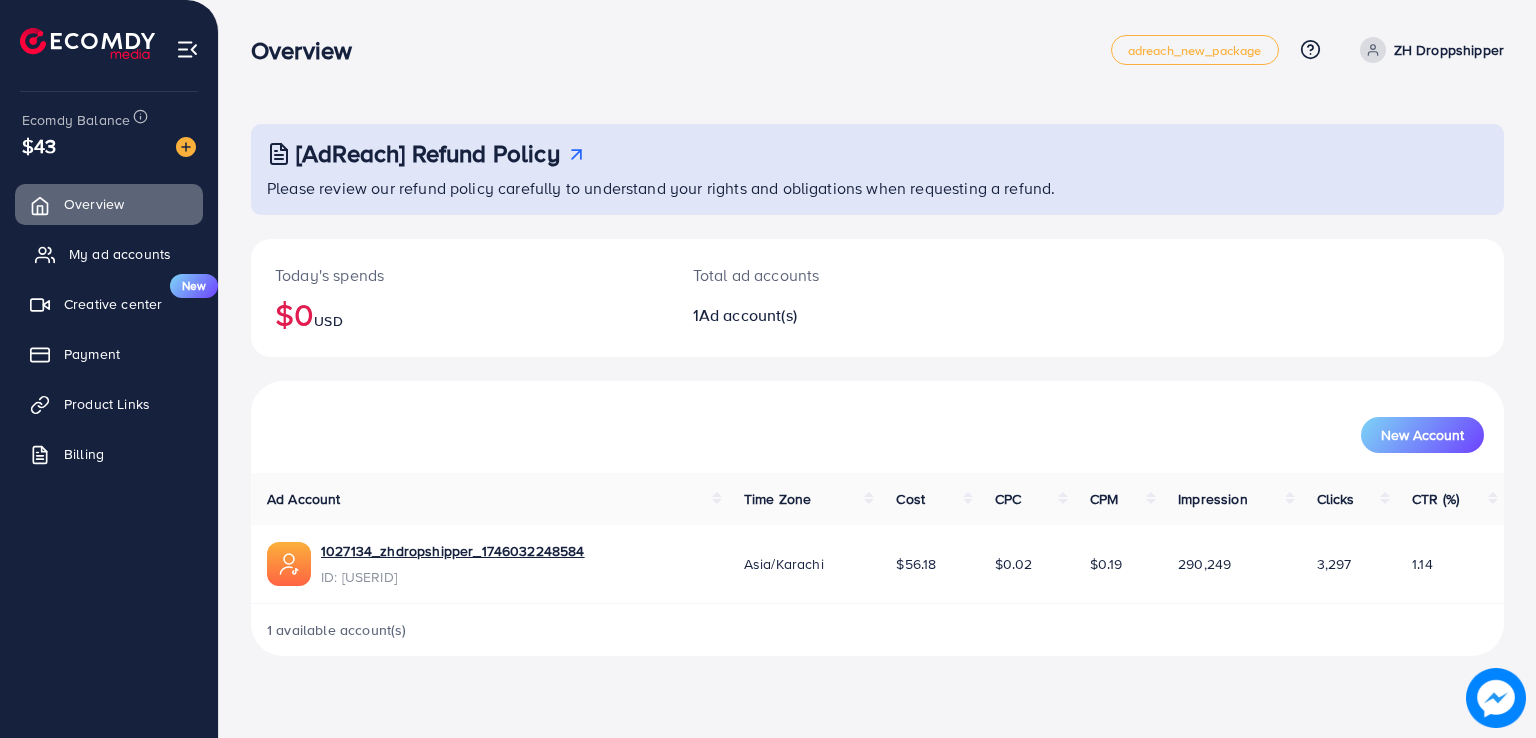 click on "My ad accounts" at bounding box center (120, 254) 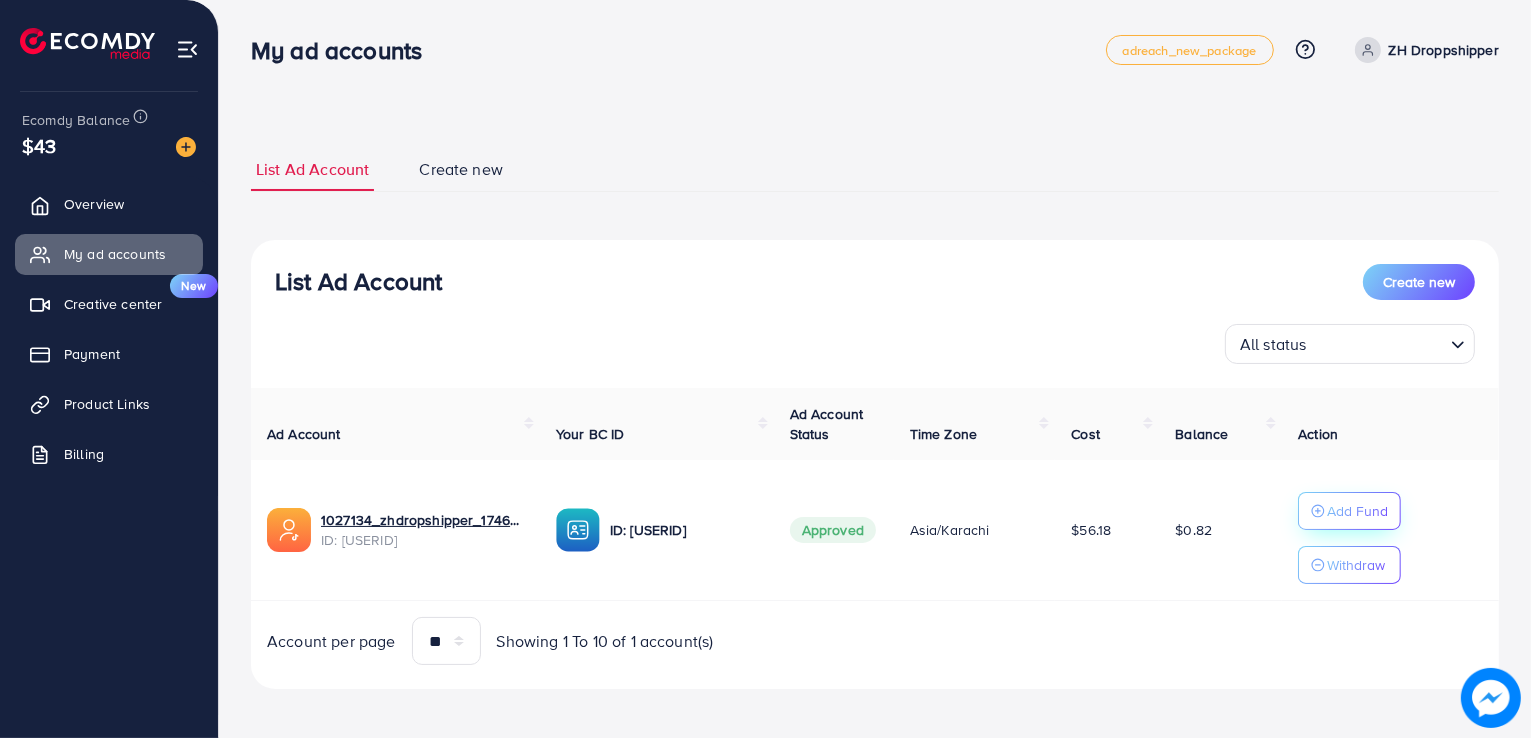 click on "Add Fund" at bounding box center [1349, 511] 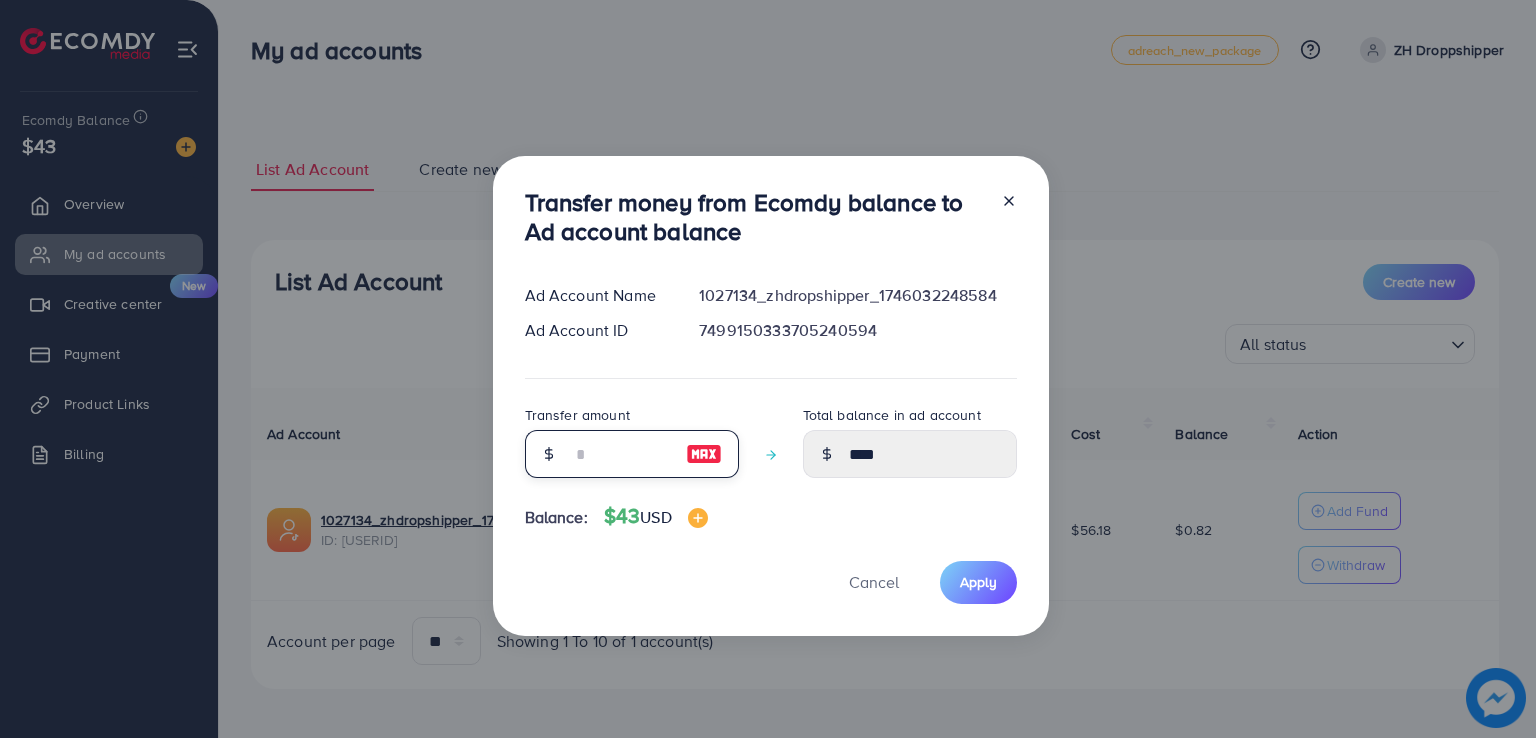 click at bounding box center (621, 454) 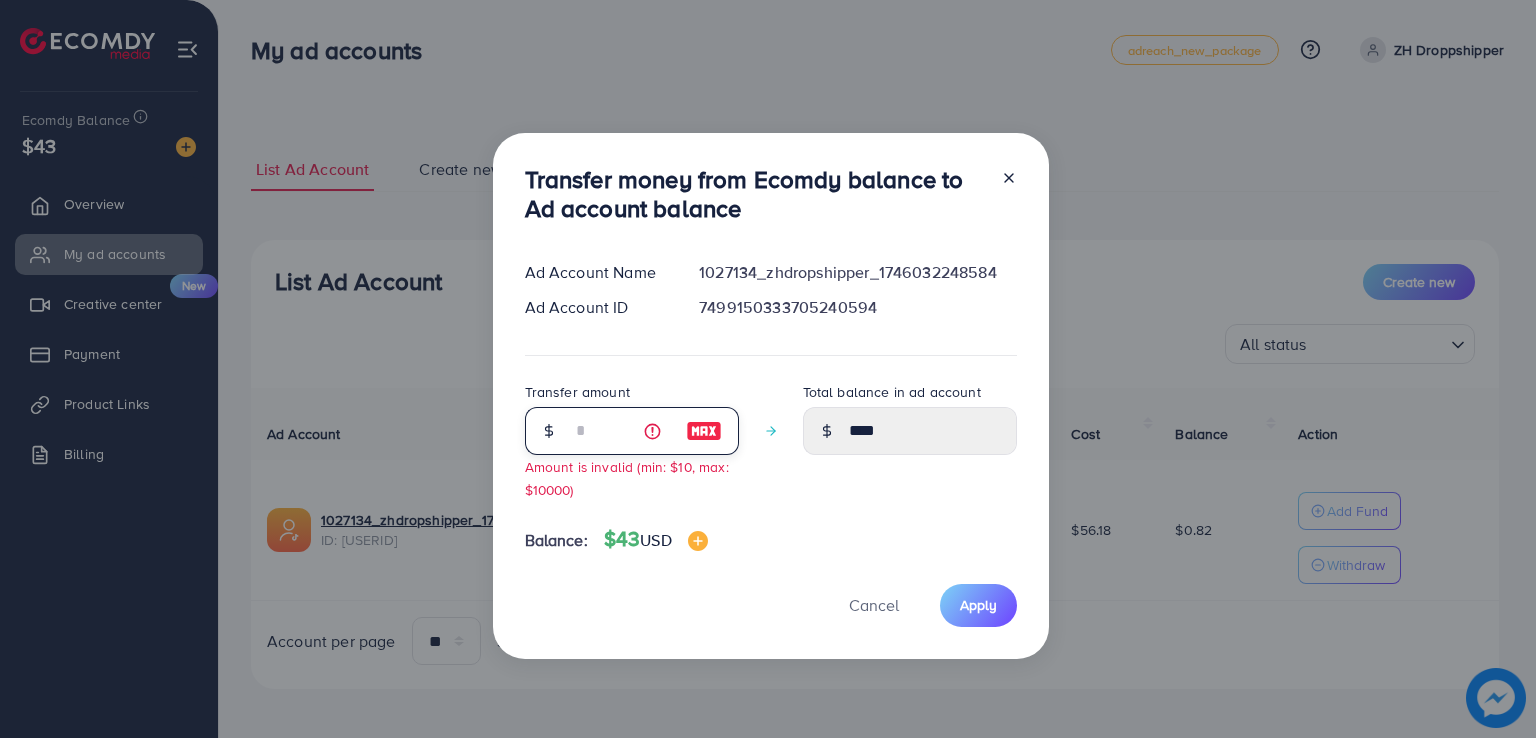 type on "****" 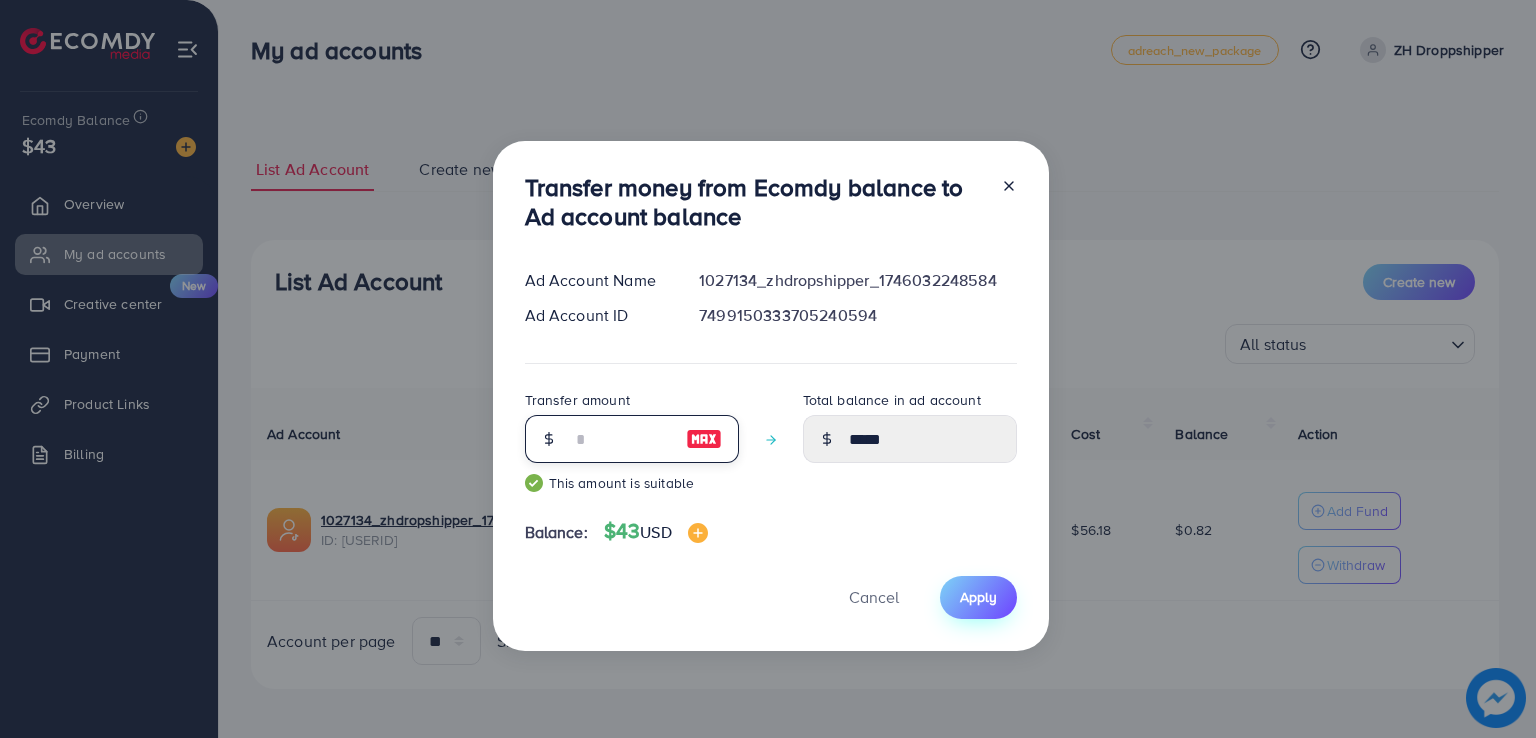 type on "**" 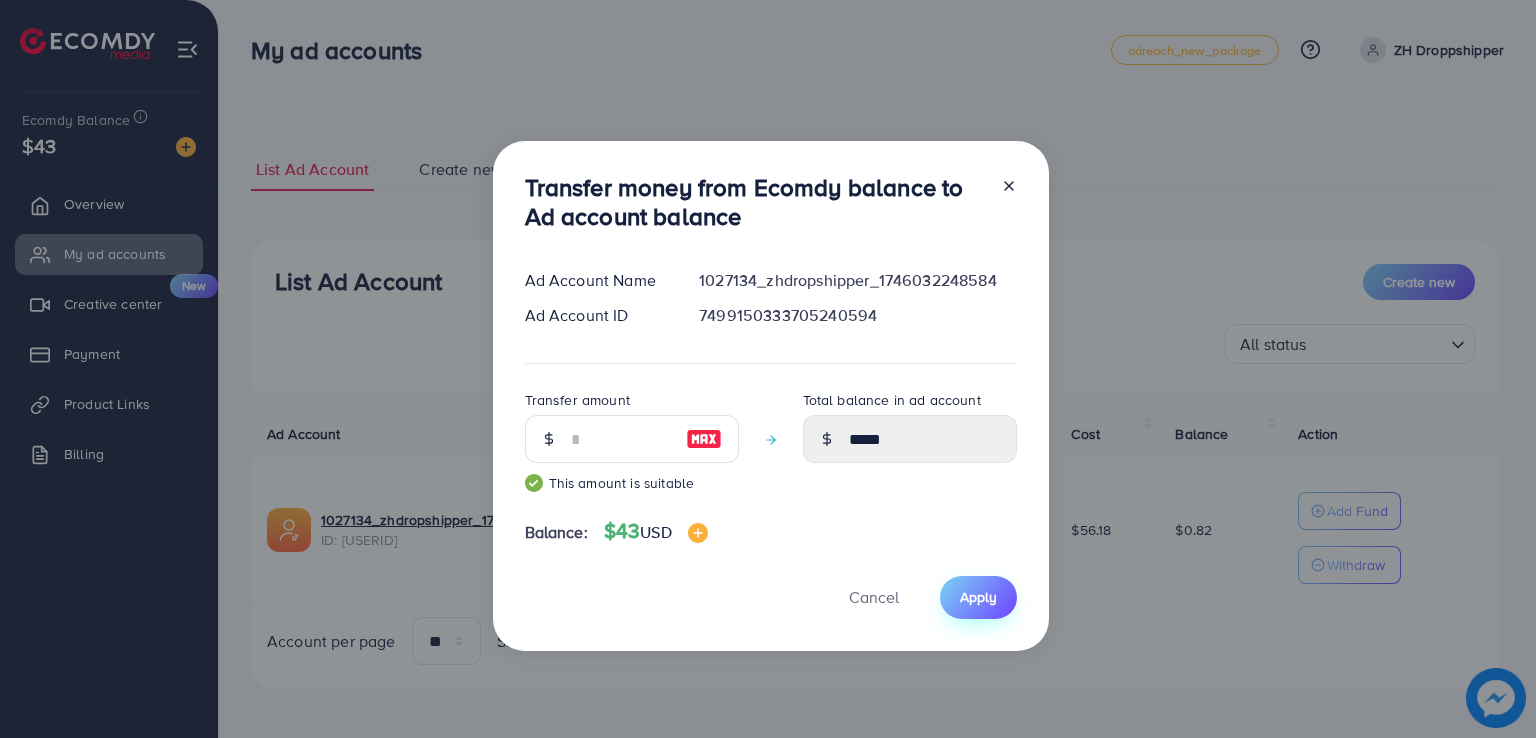 click on "Apply" at bounding box center (978, 597) 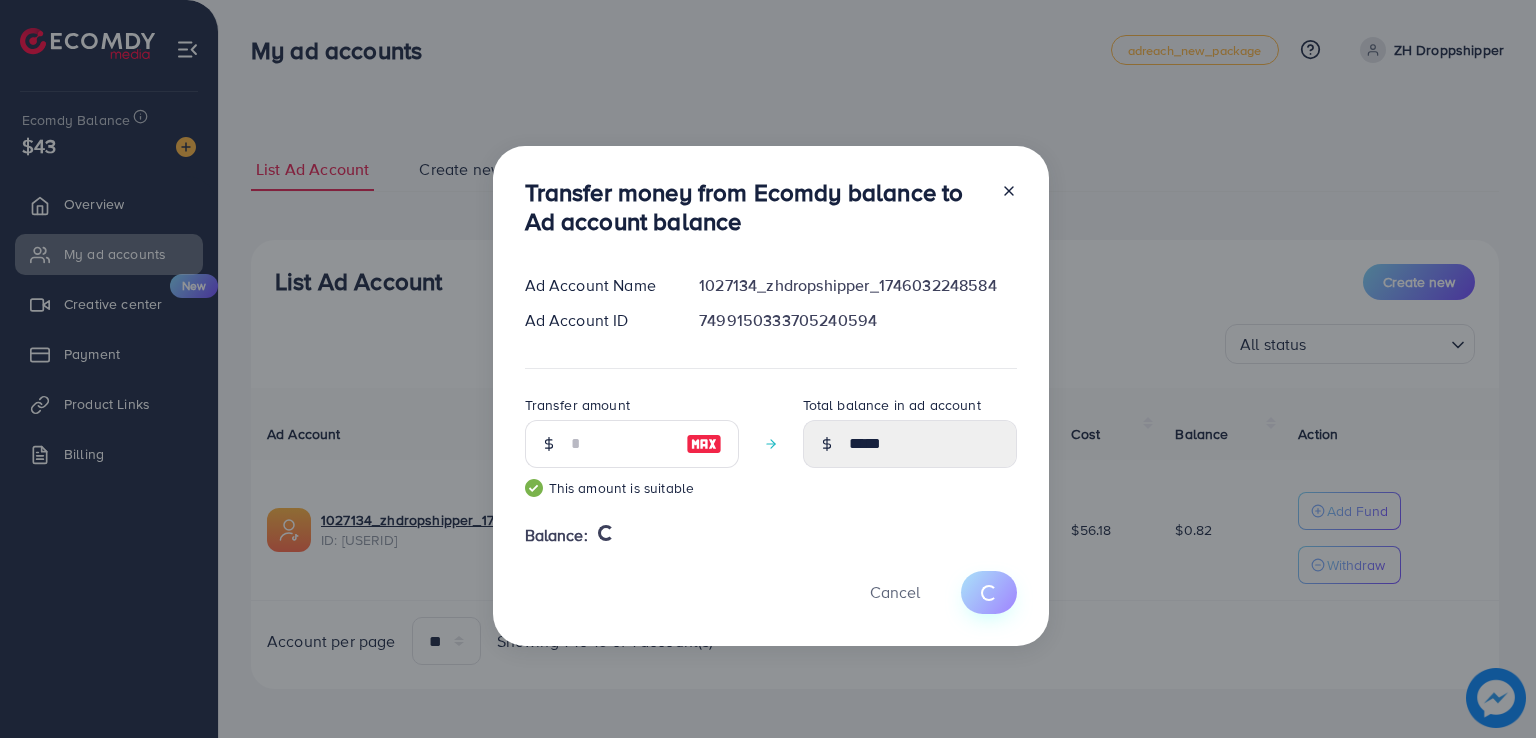 type 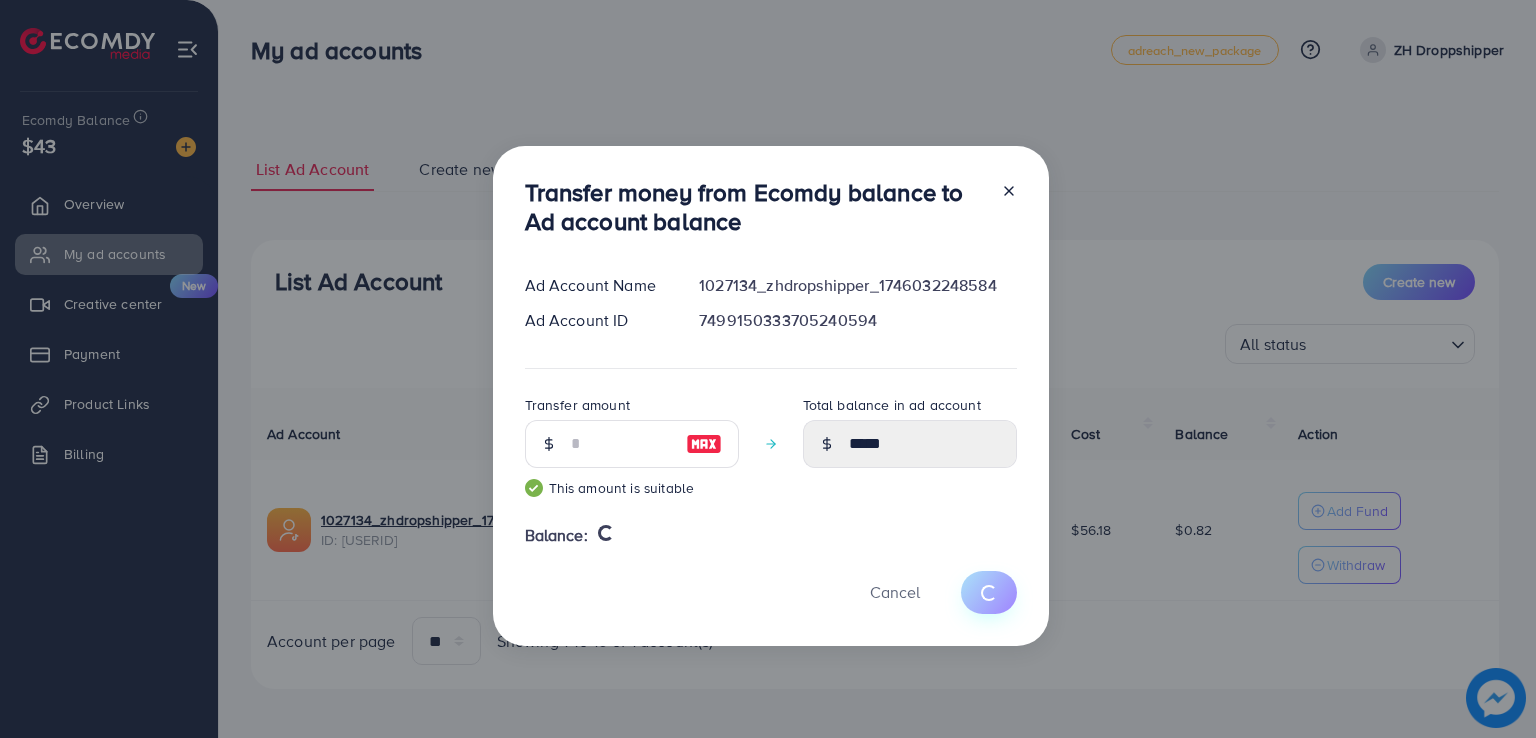 type on "****" 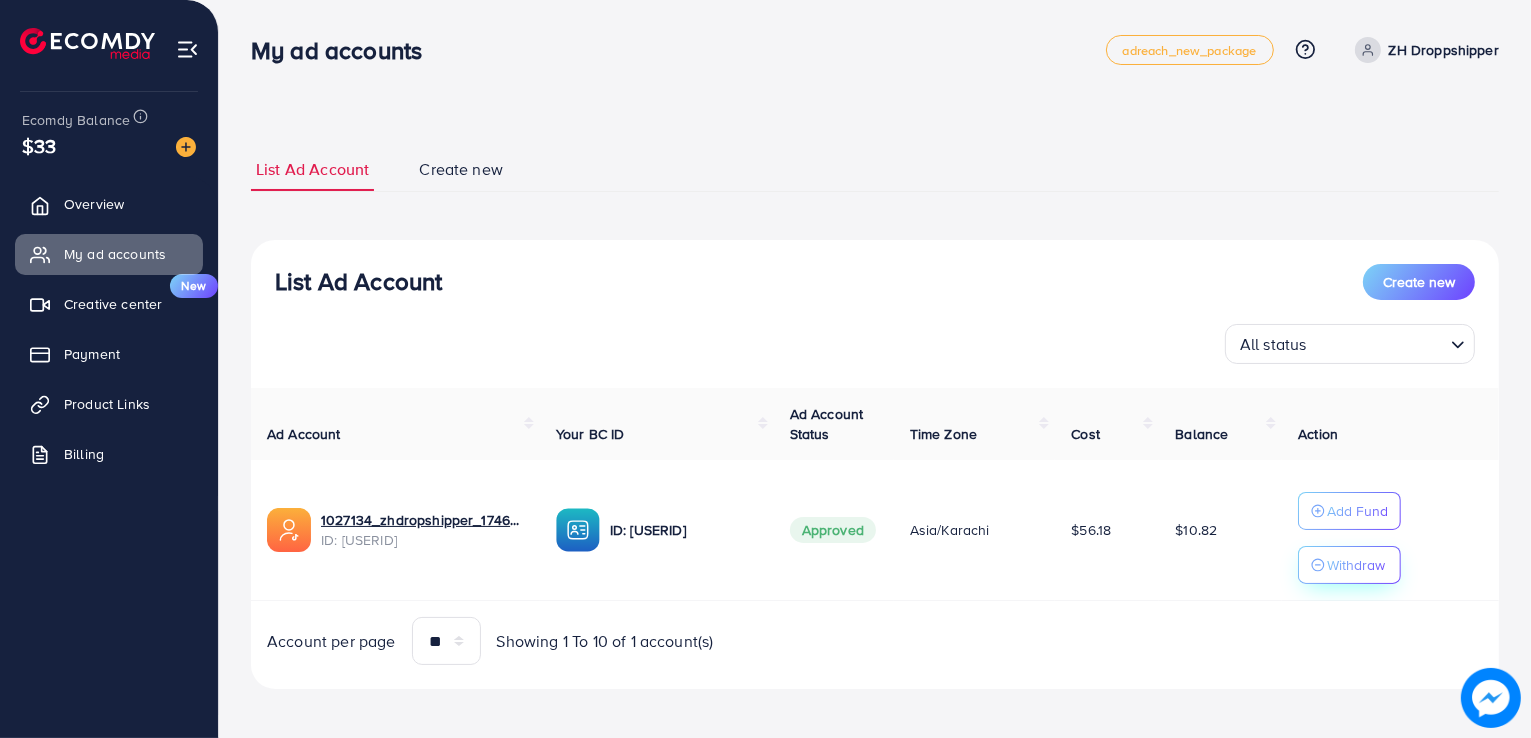 click on "Withdraw" at bounding box center [1356, 565] 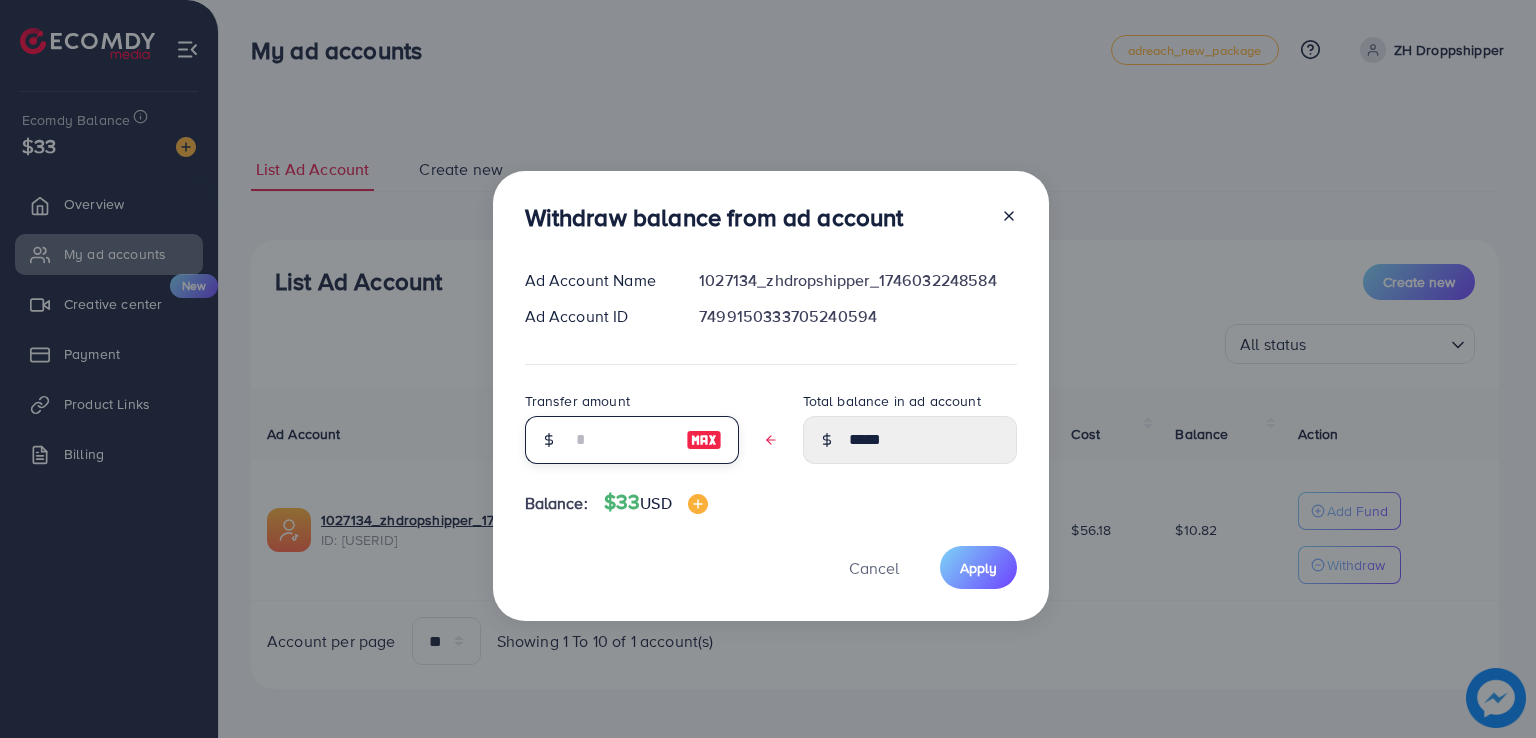 click at bounding box center (621, 440) 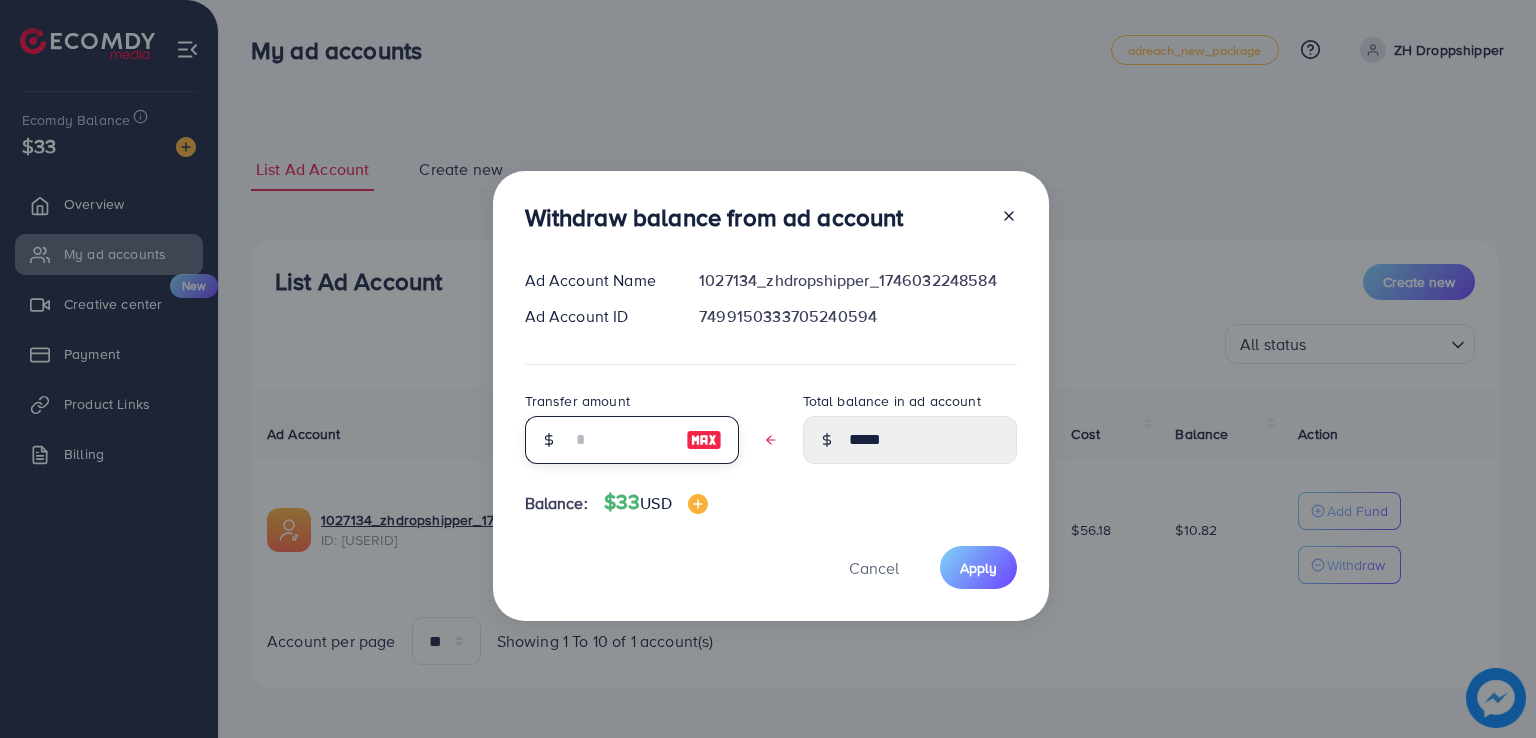 type on "*" 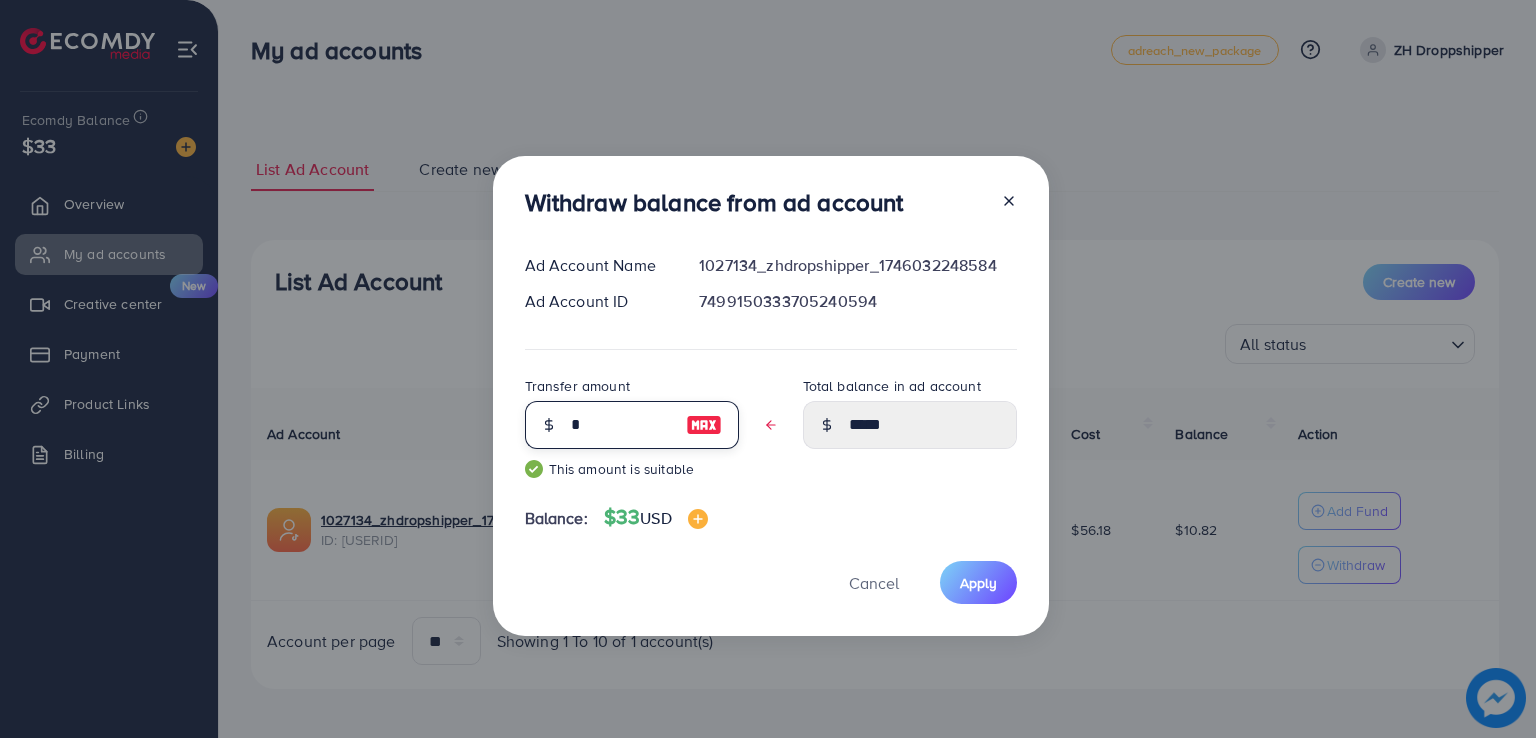 type on "****" 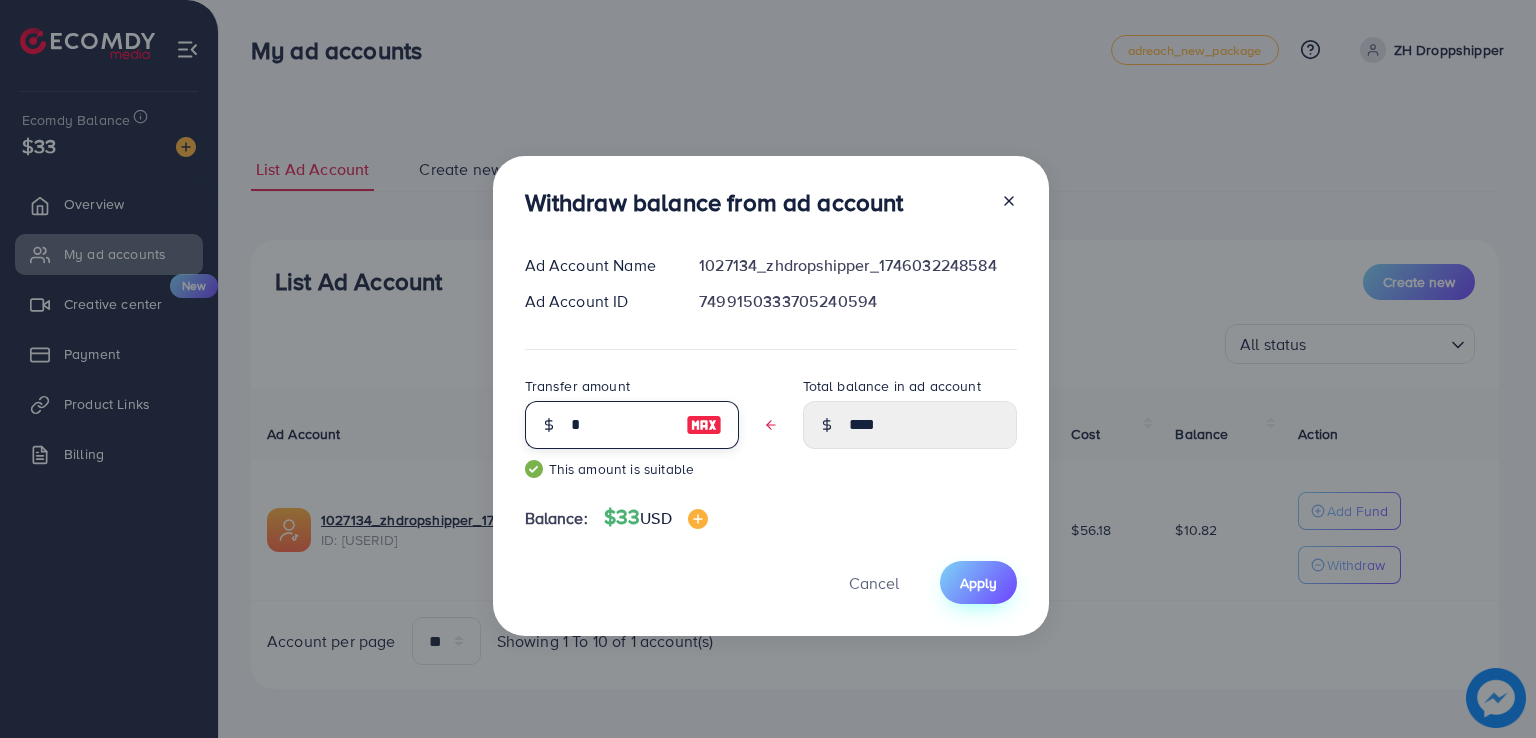 type on "*" 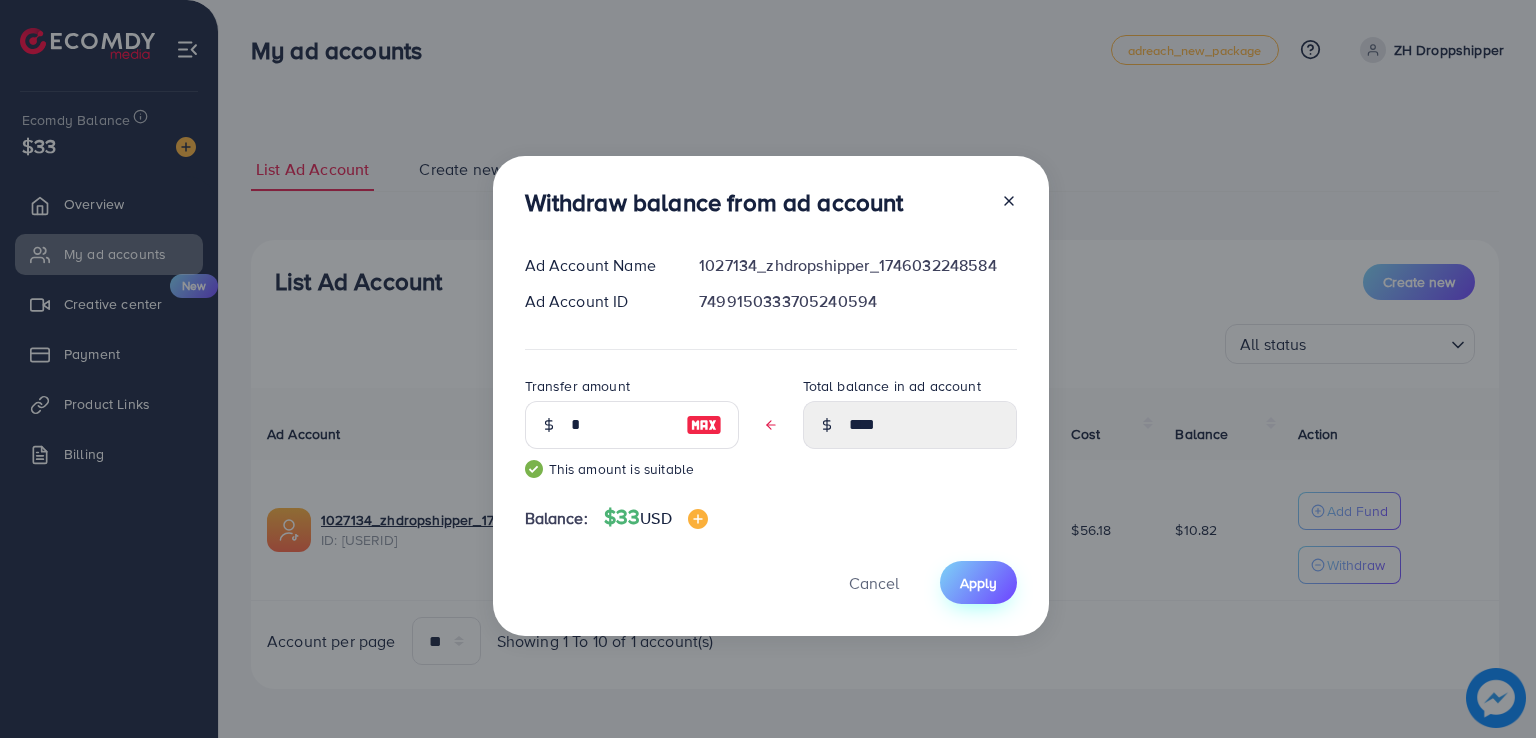 click on "Apply" at bounding box center (978, 583) 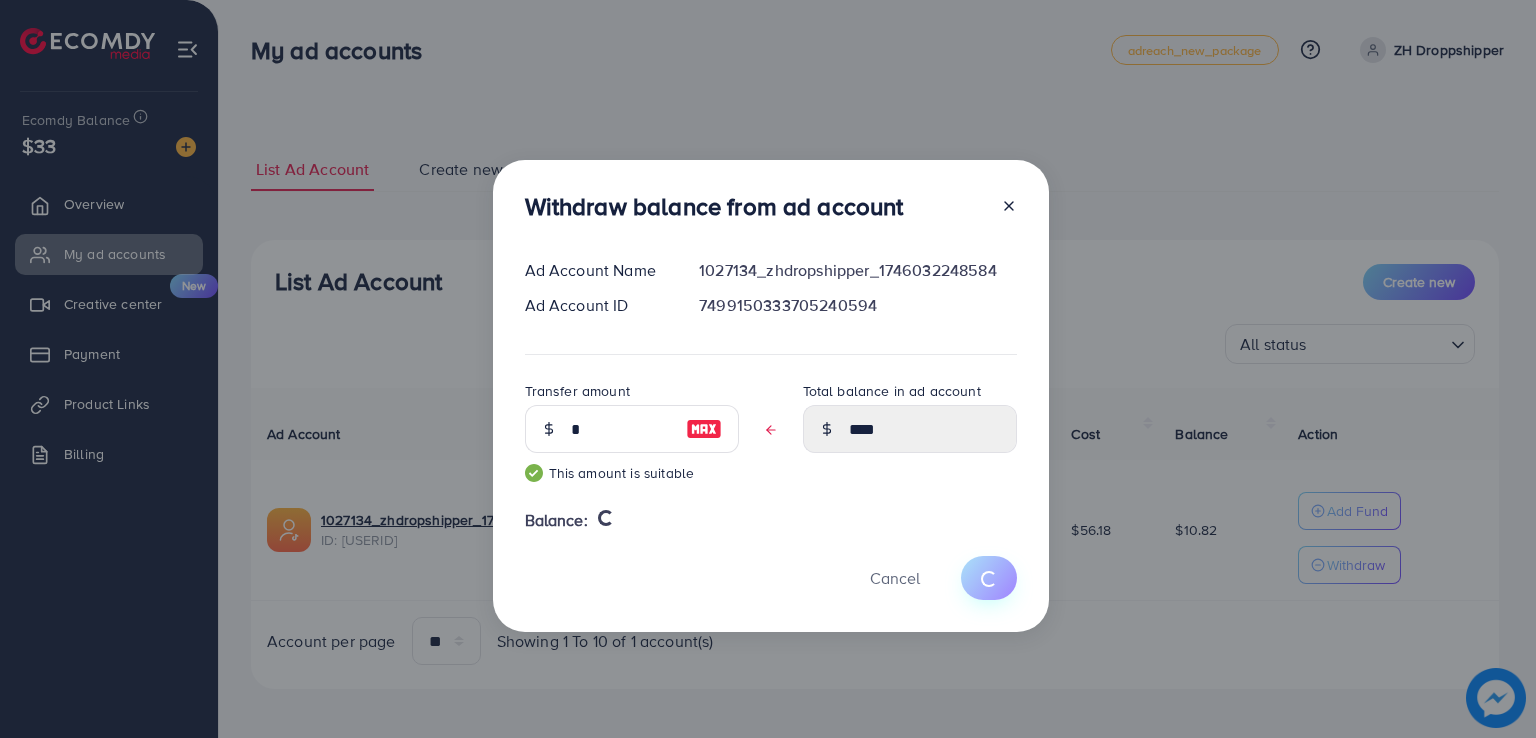 type 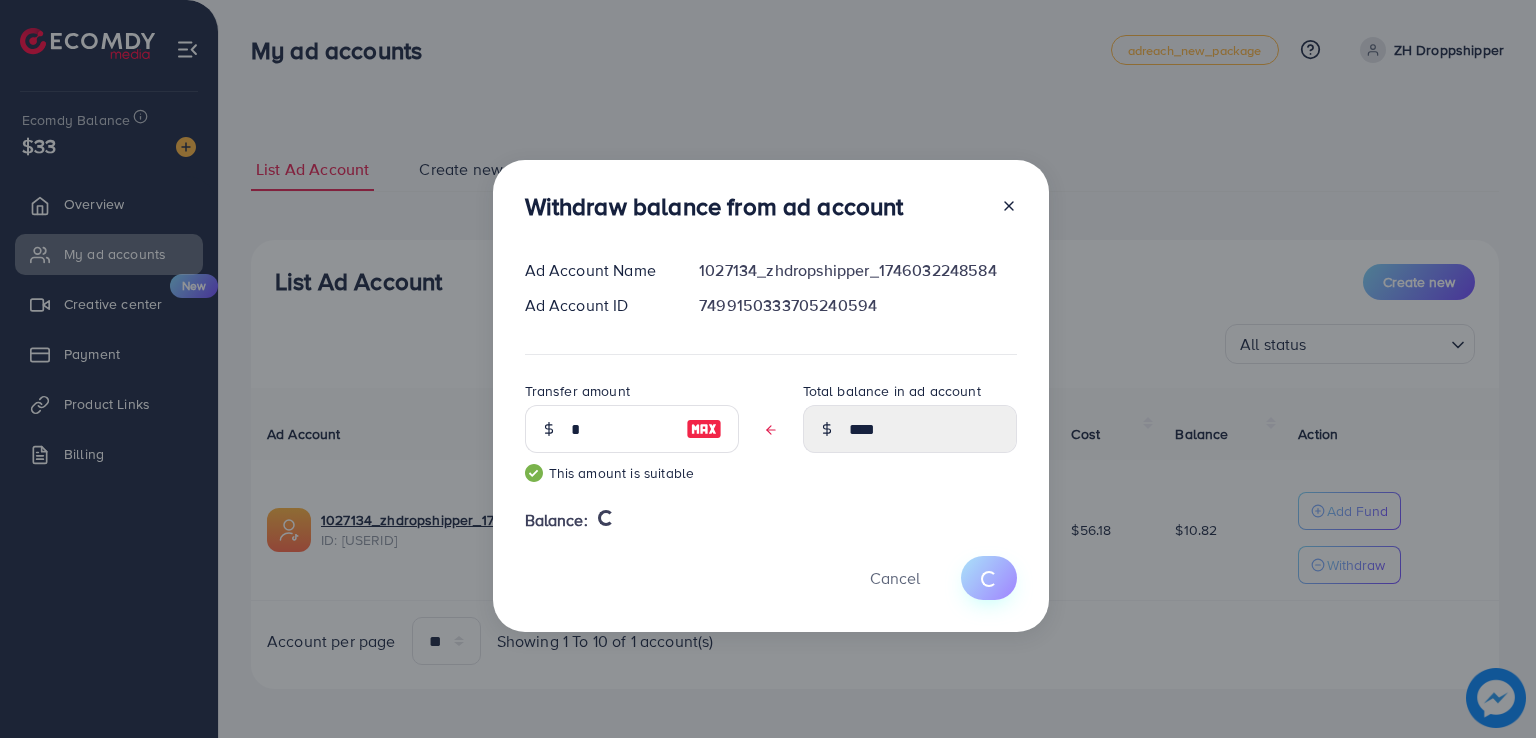 type on "*****" 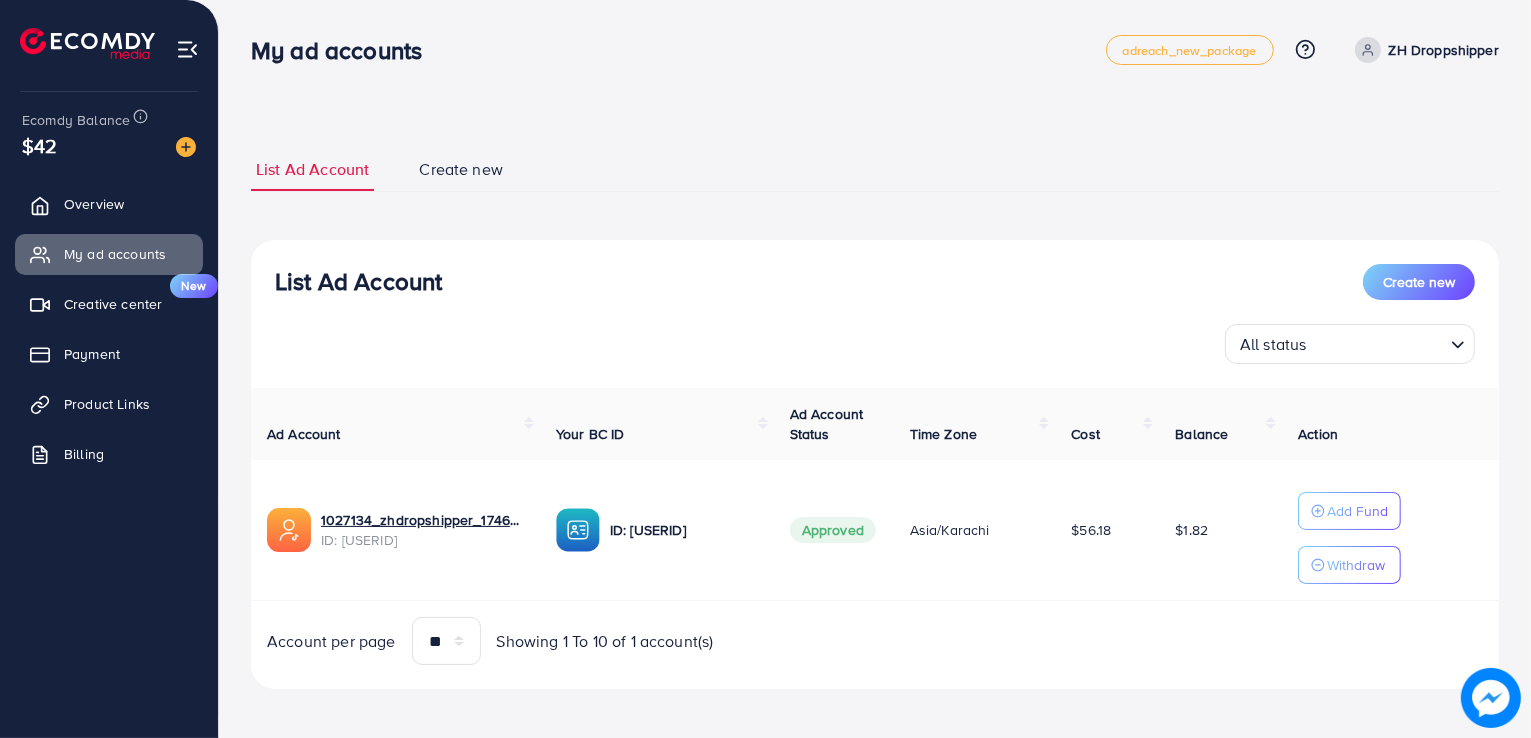 type 